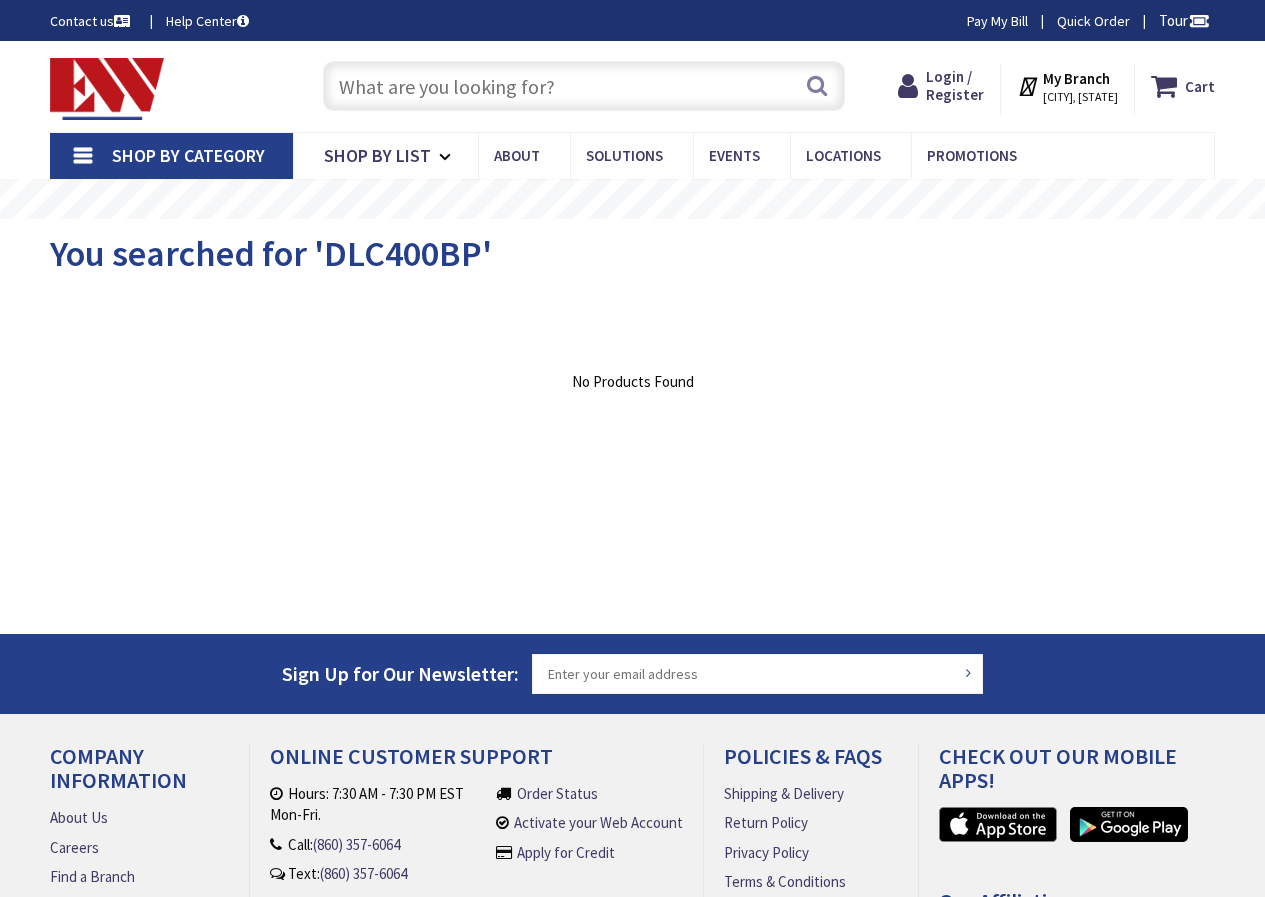click at bounding box center (584, 86) 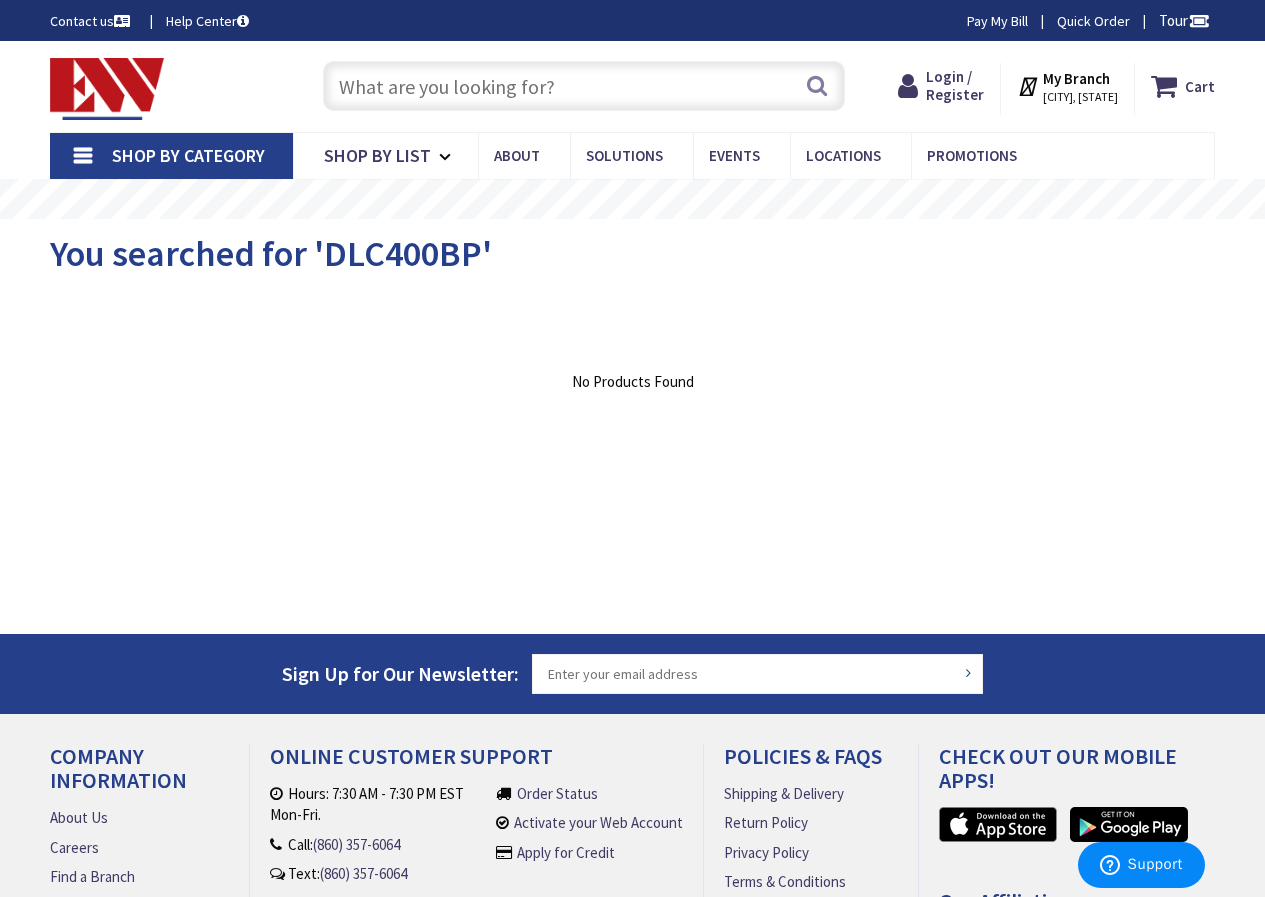scroll, scrollTop: 0, scrollLeft: 0, axis: both 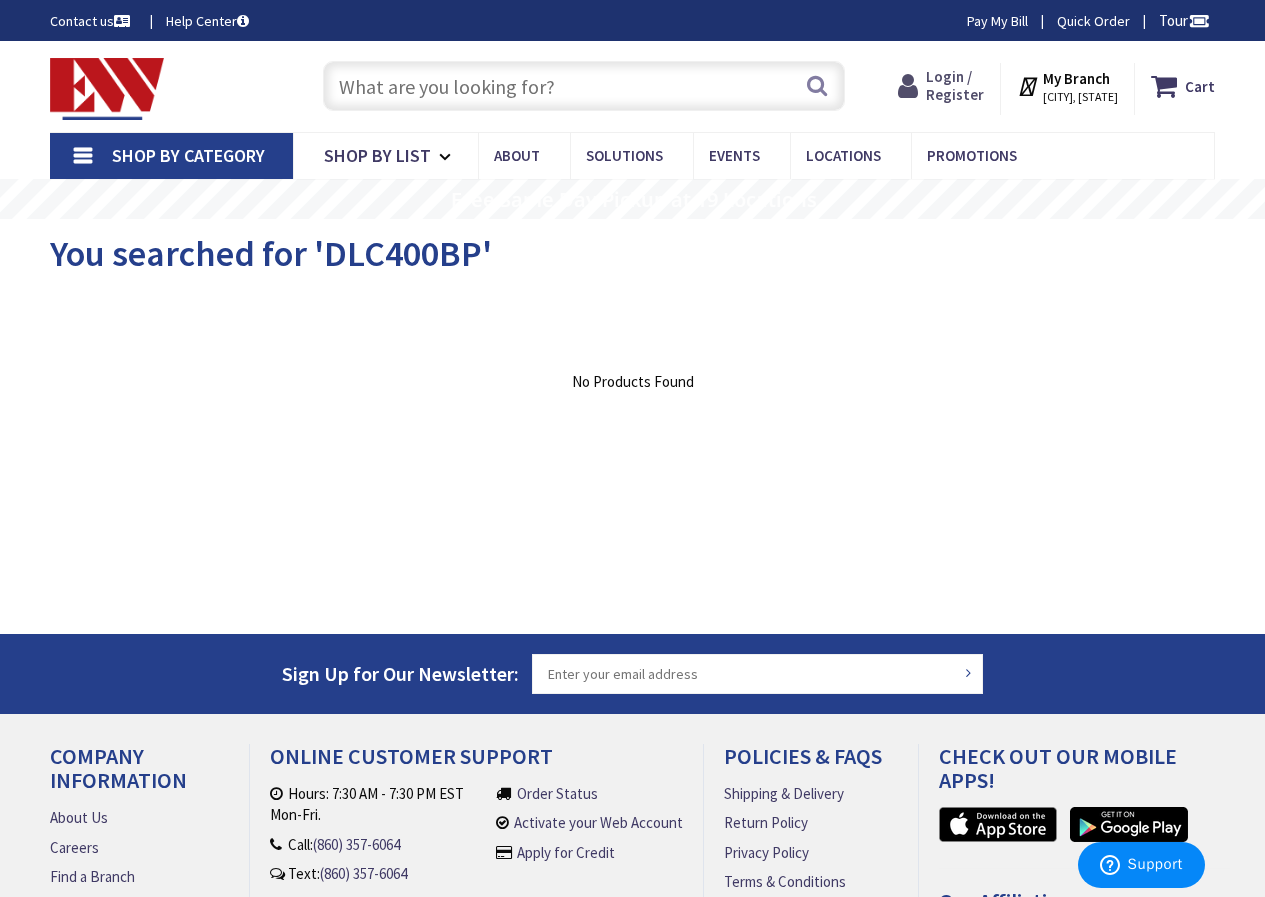 click on "Login / Register" at bounding box center [955, 85] 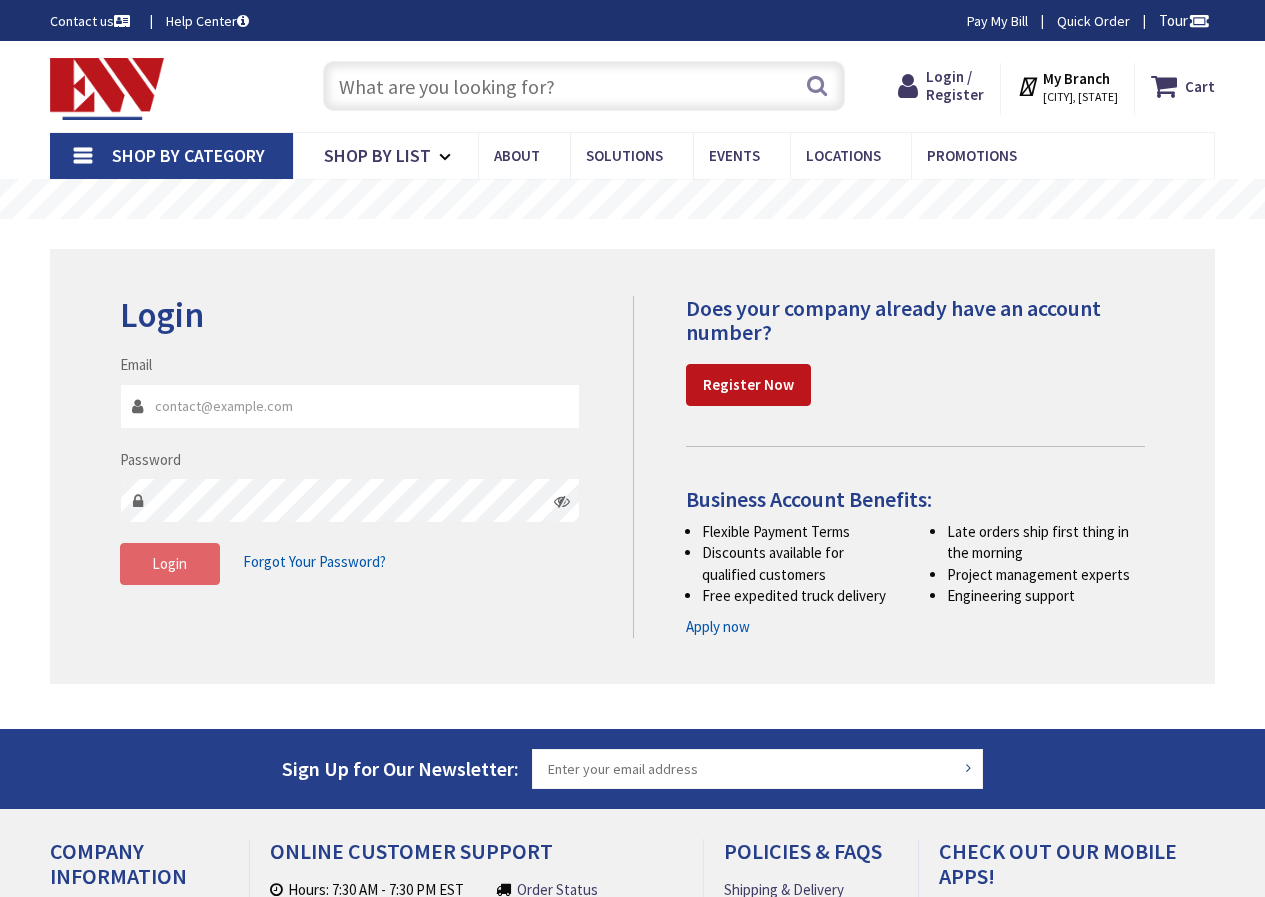 scroll, scrollTop: 0, scrollLeft: 0, axis: both 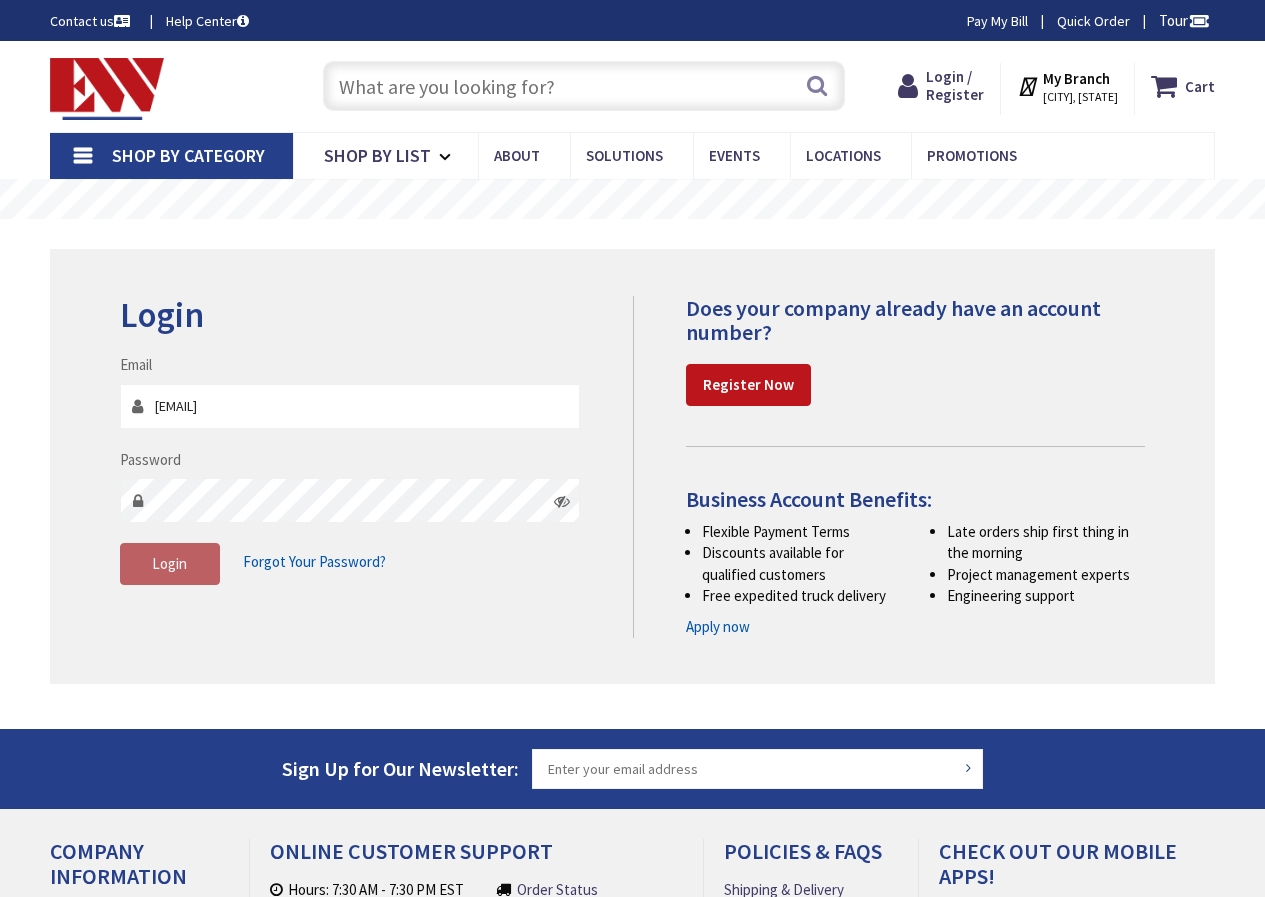 click on "Login" at bounding box center (169, 563) 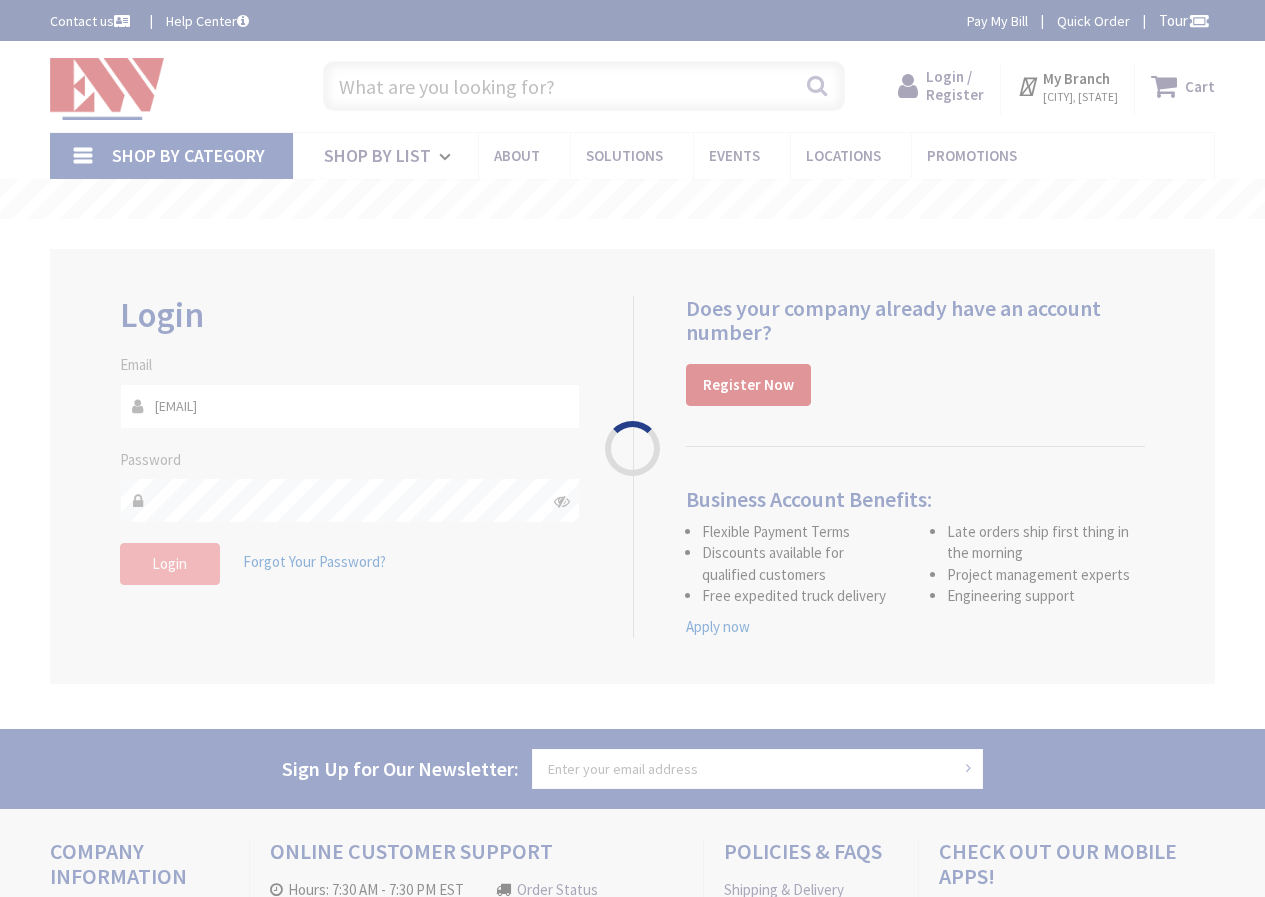 scroll, scrollTop: 0, scrollLeft: 0, axis: both 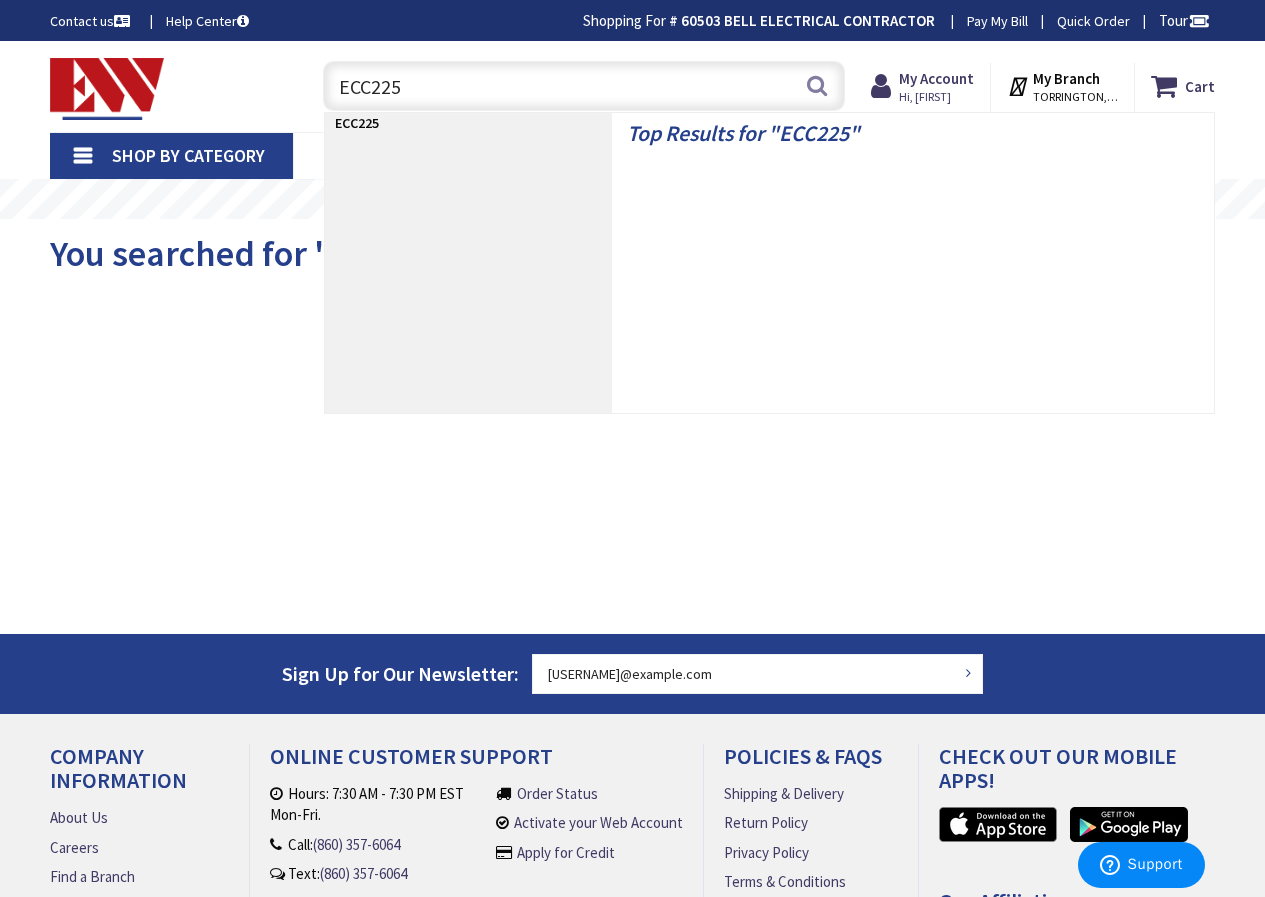 type on "ECC225R" 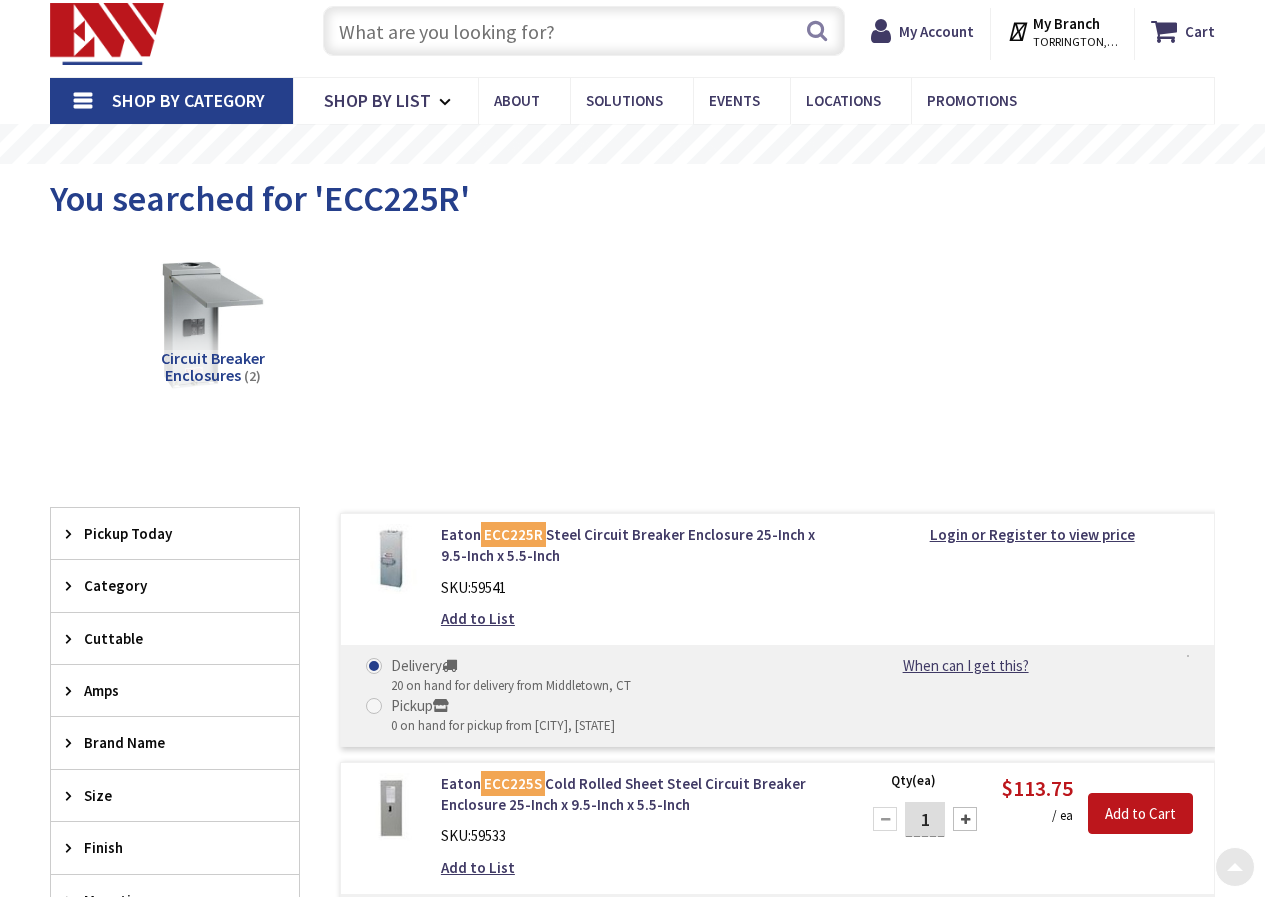 scroll, scrollTop: 175, scrollLeft: 0, axis: vertical 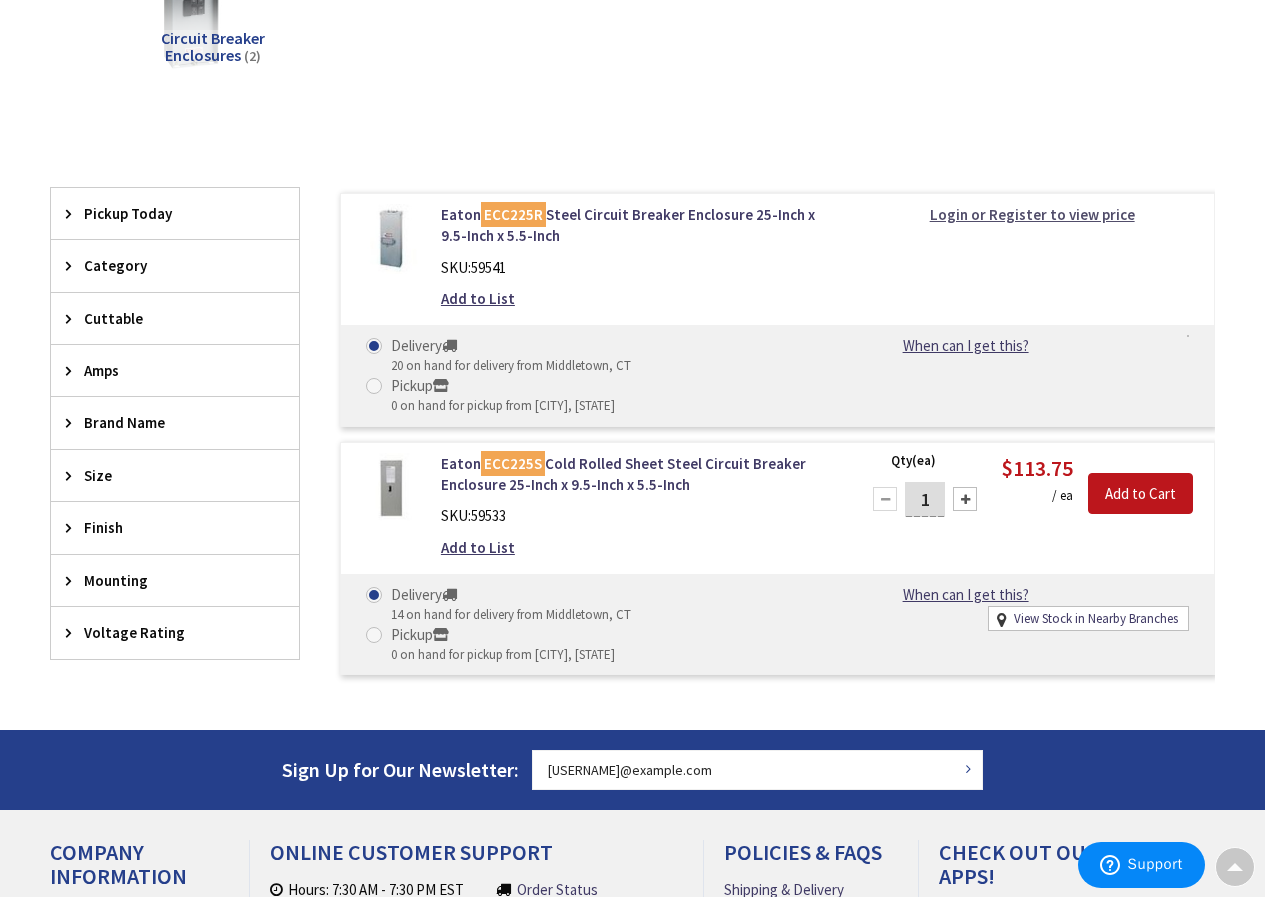 click on "Login or Register to view price" at bounding box center (1032, 214) 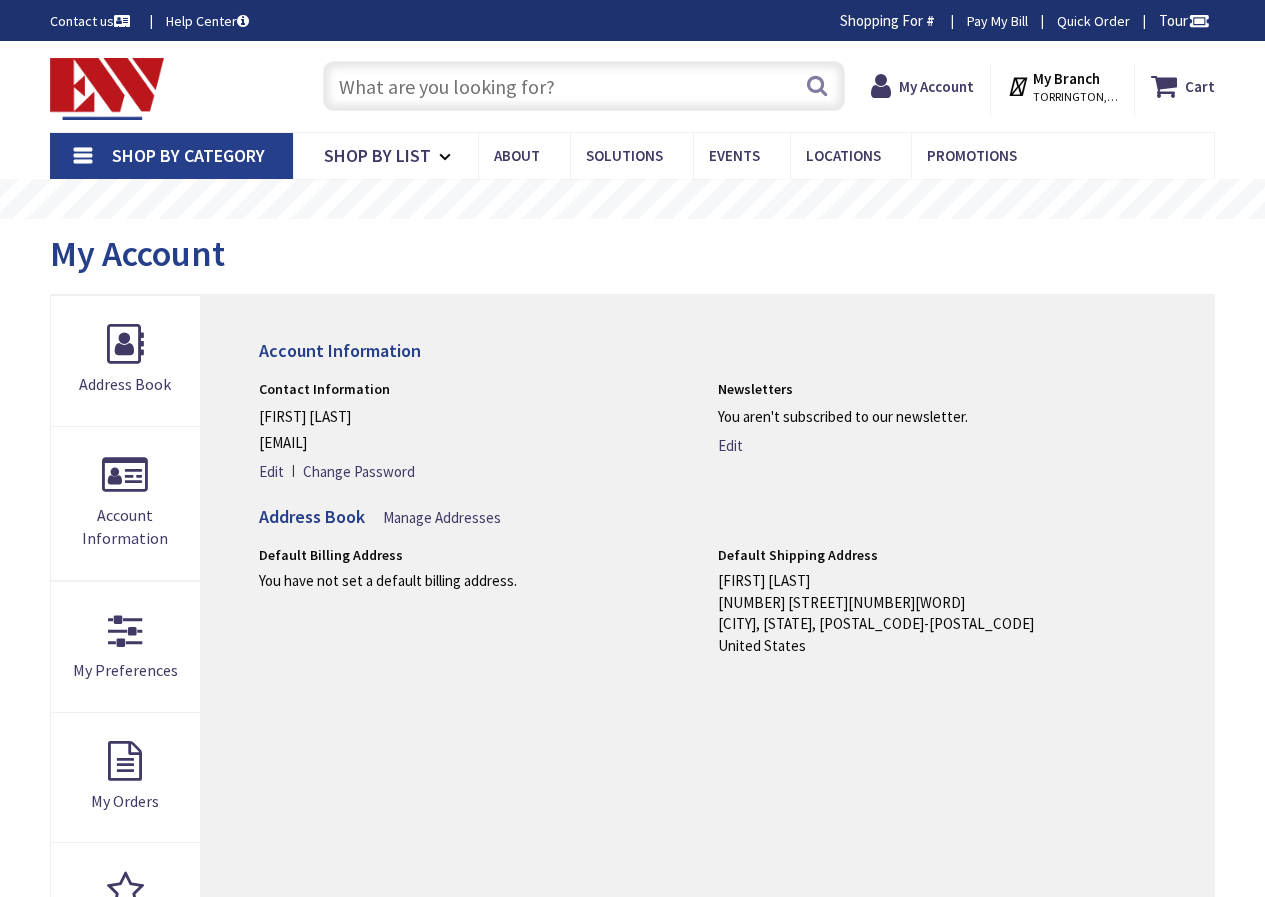 scroll, scrollTop: 0, scrollLeft: 0, axis: both 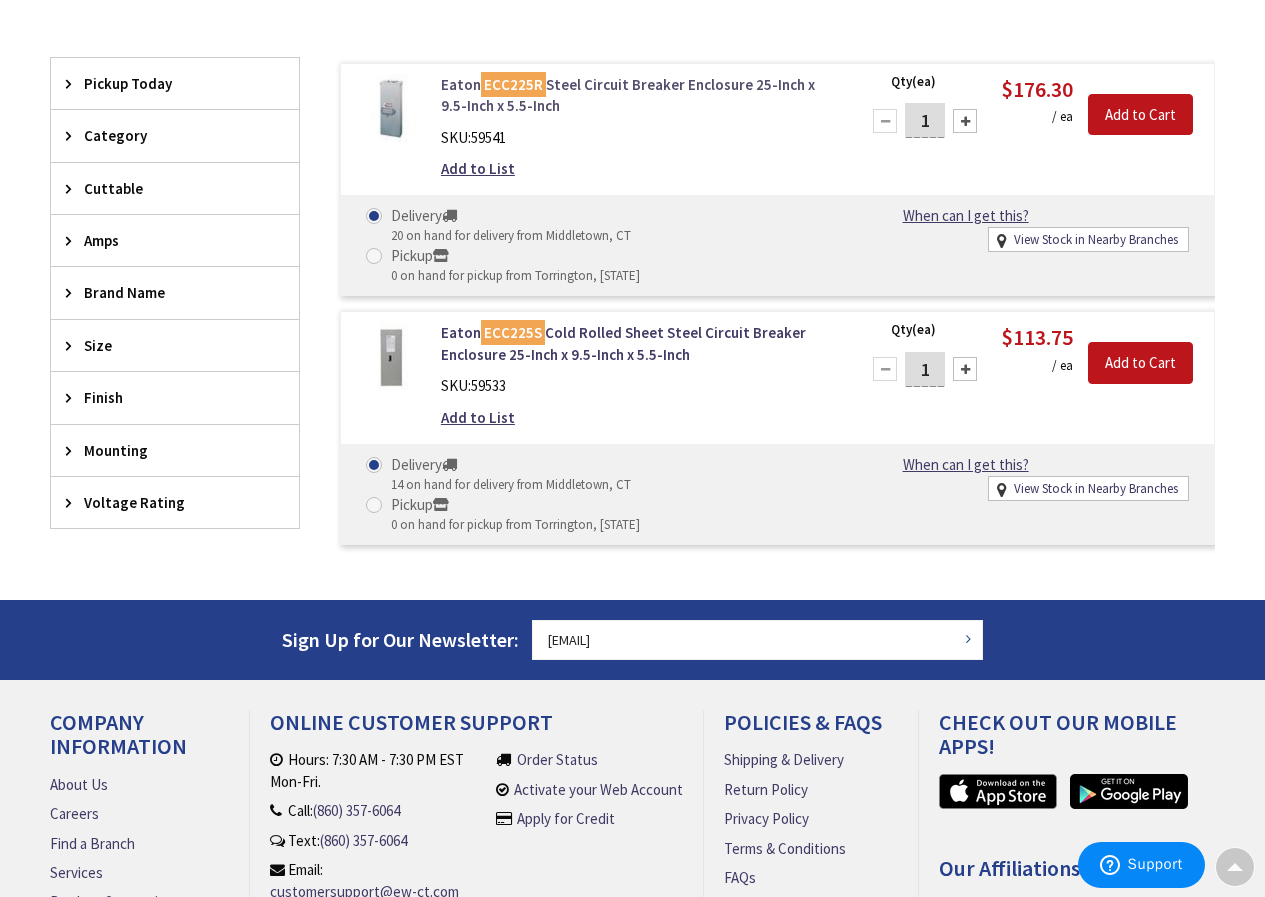 click on "Eaton  ECC225R  Steel Circuit Breaker Enclosure 25-Inch x 9.5-Inch x 5.5-Inch" at bounding box center [638, 95] 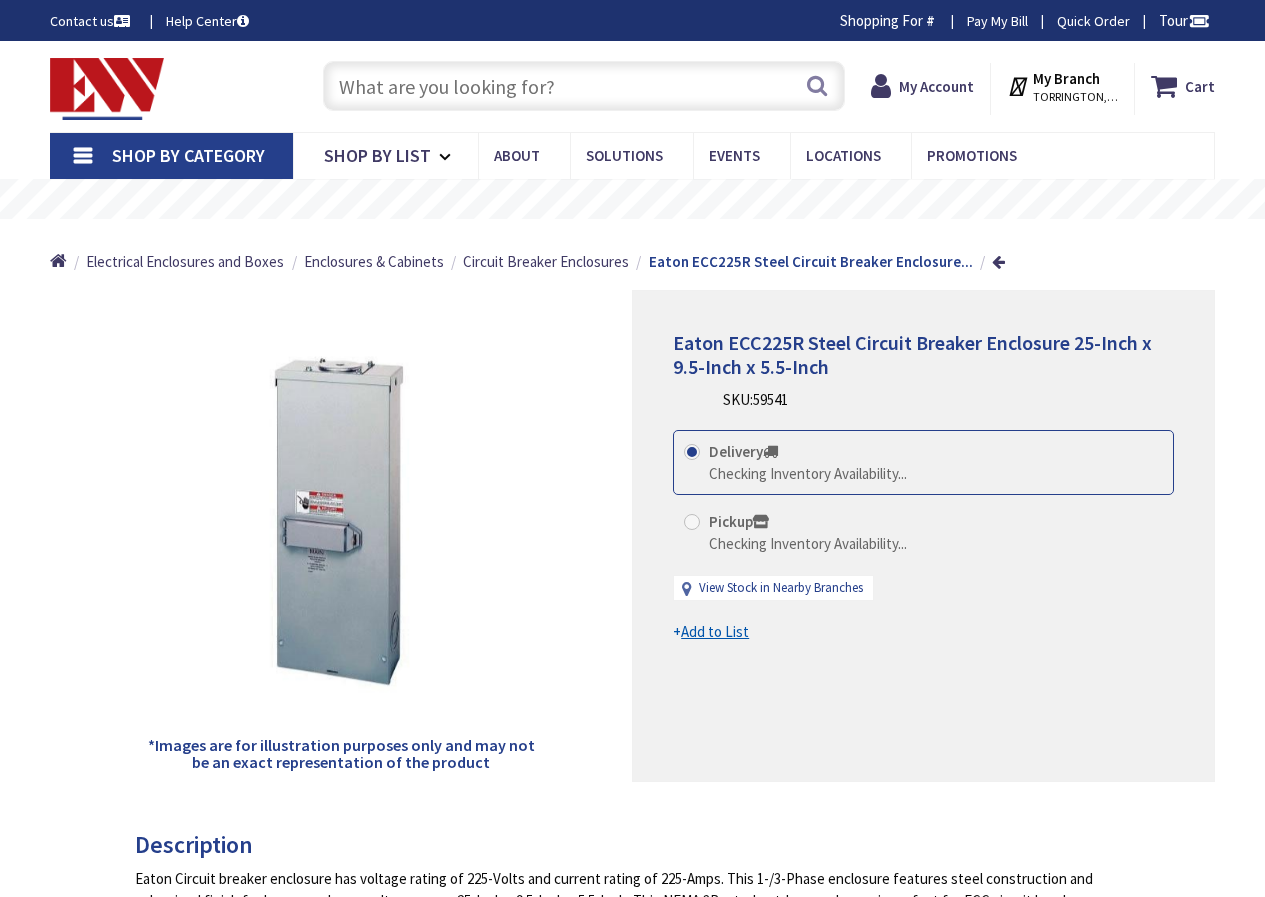 scroll, scrollTop: 0, scrollLeft: 0, axis: both 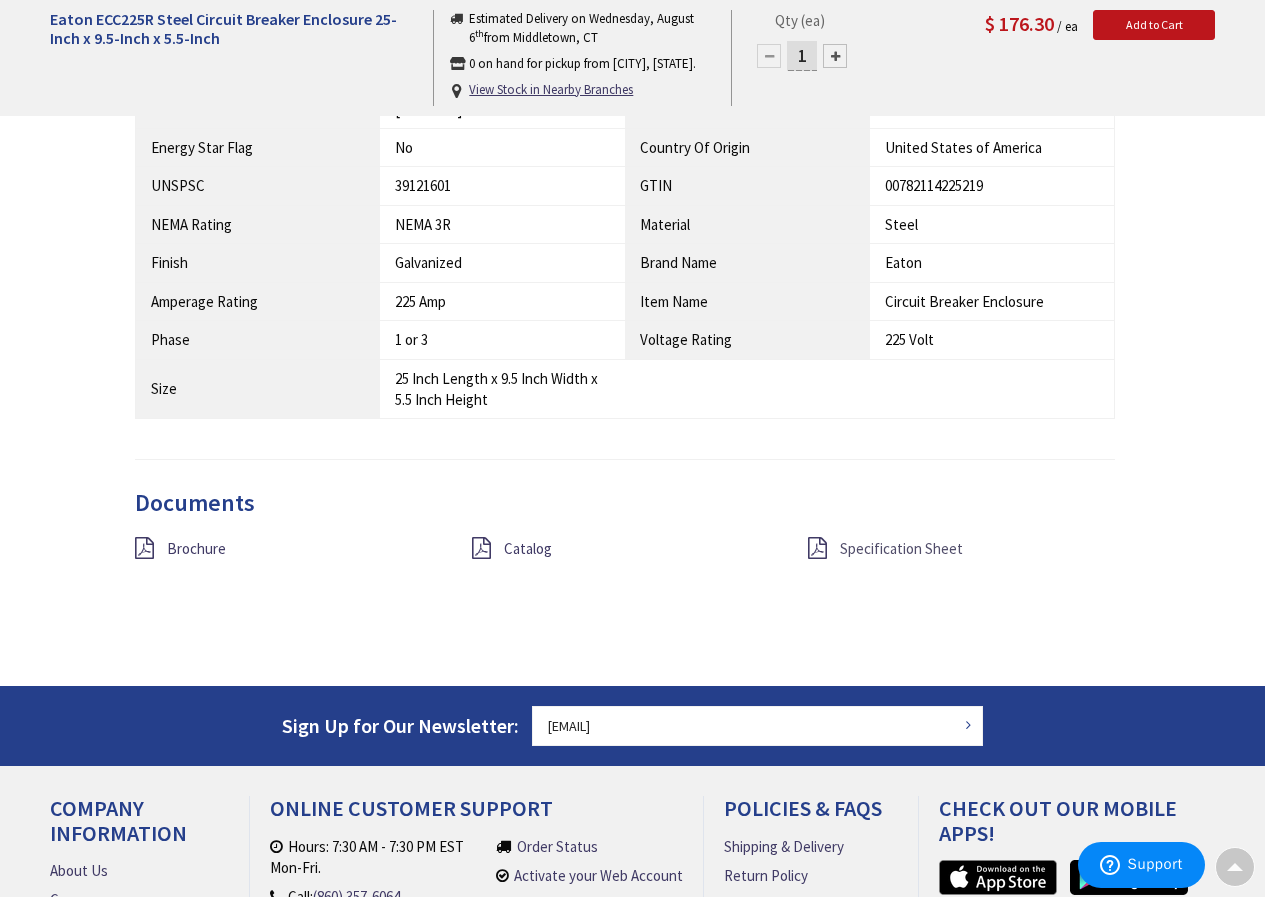click on "Specification Sheet" at bounding box center (901, 548) 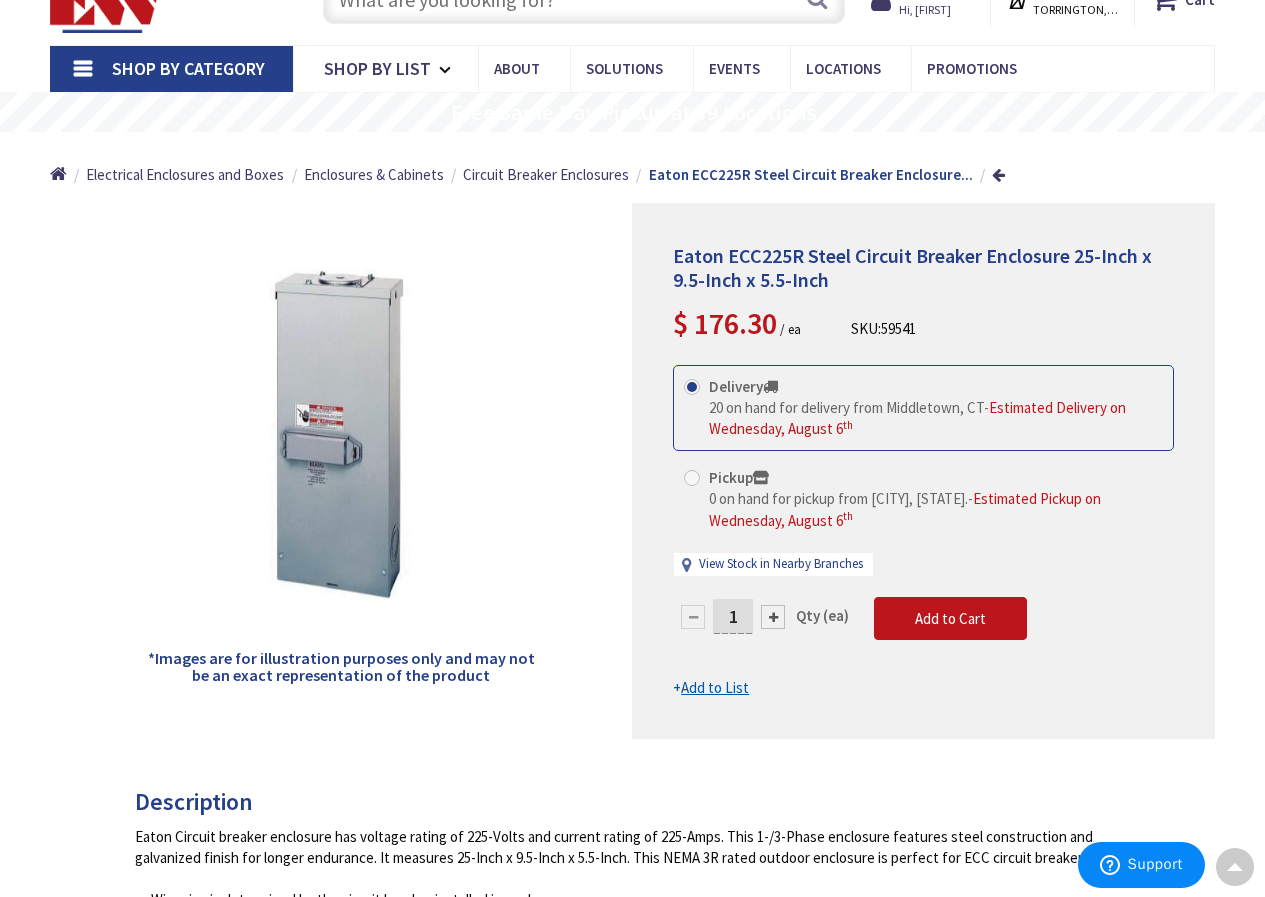 scroll, scrollTop: 0, scrollLeft: 0, axis: both 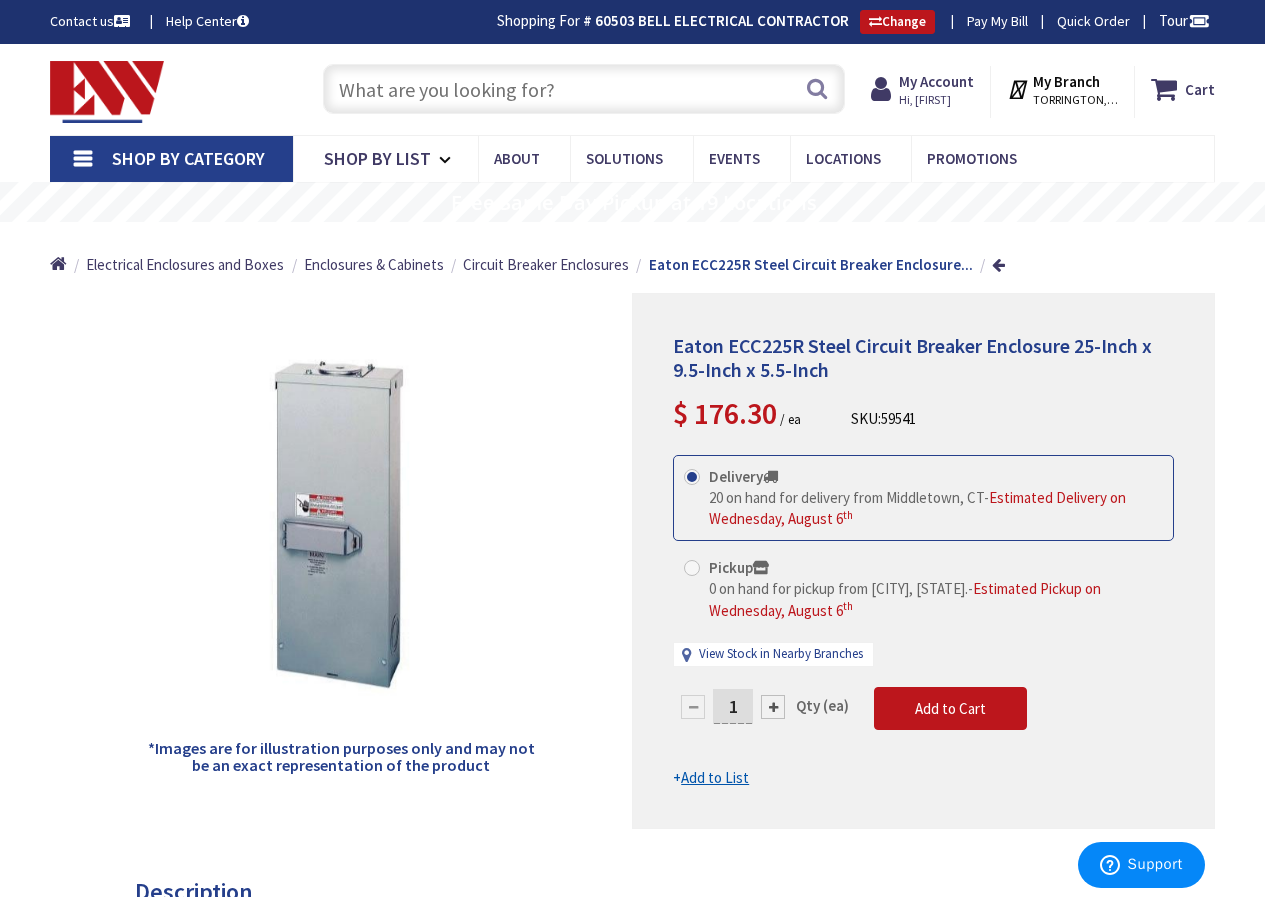 click at bounding box center (584, 89) 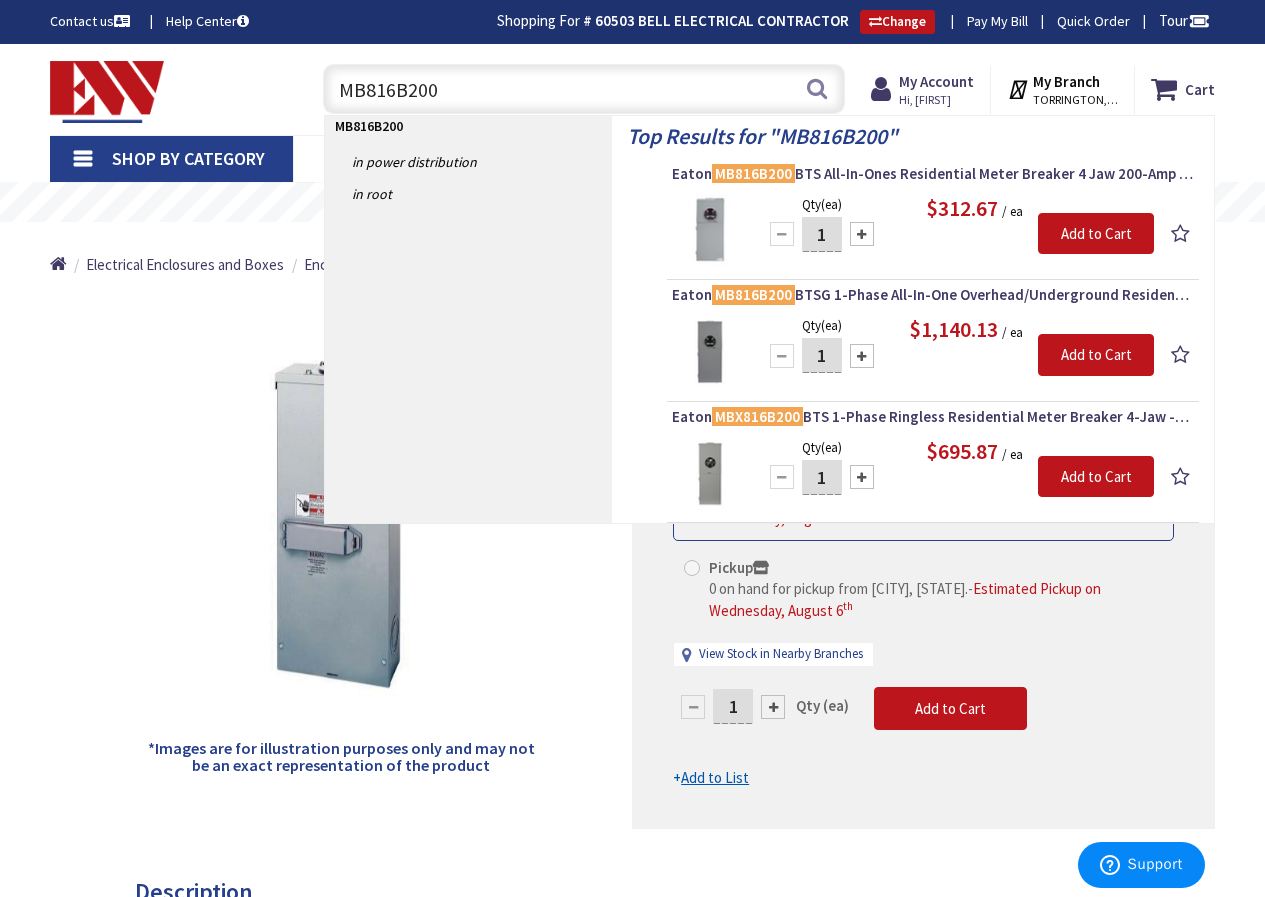 type on "MB816B200" 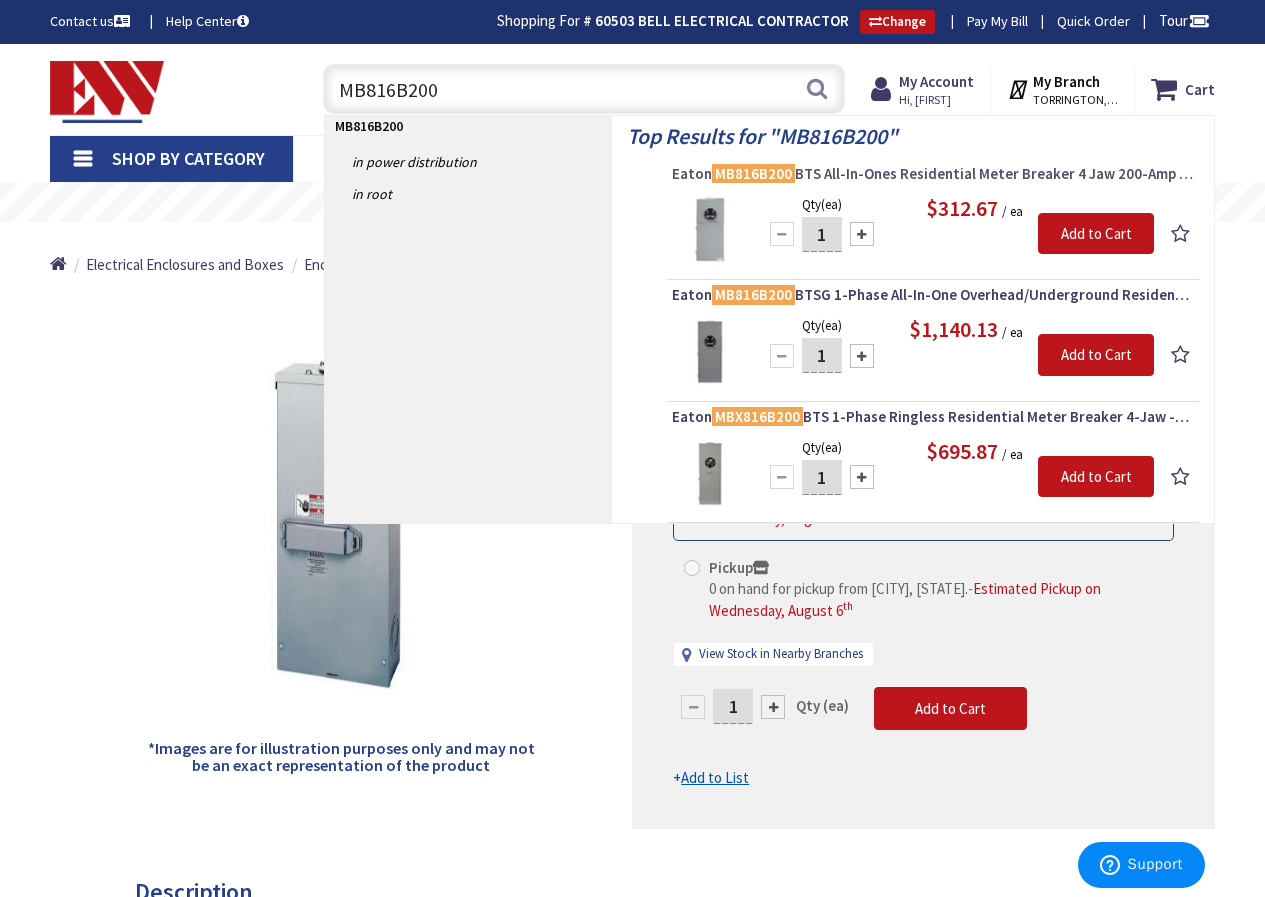 click on "Eaton  MB816B200 BTS All-In-Ones Residential Meter Breaker 4 Jaw 200-Amp 120/240-Volt AC" at bounding box center [933, 174] 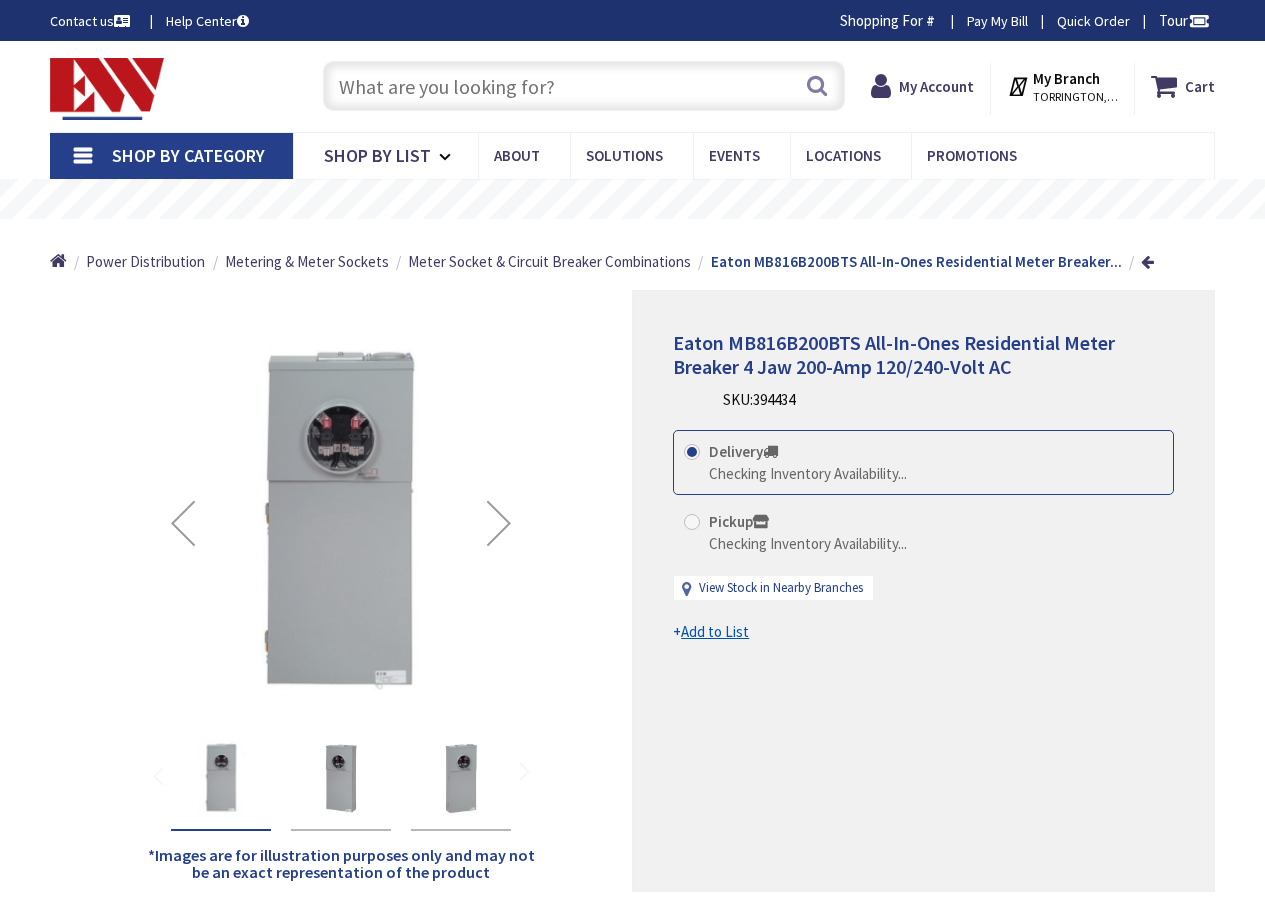 scroll, scrollTop: 0, scrollLeft: 0, axis: both 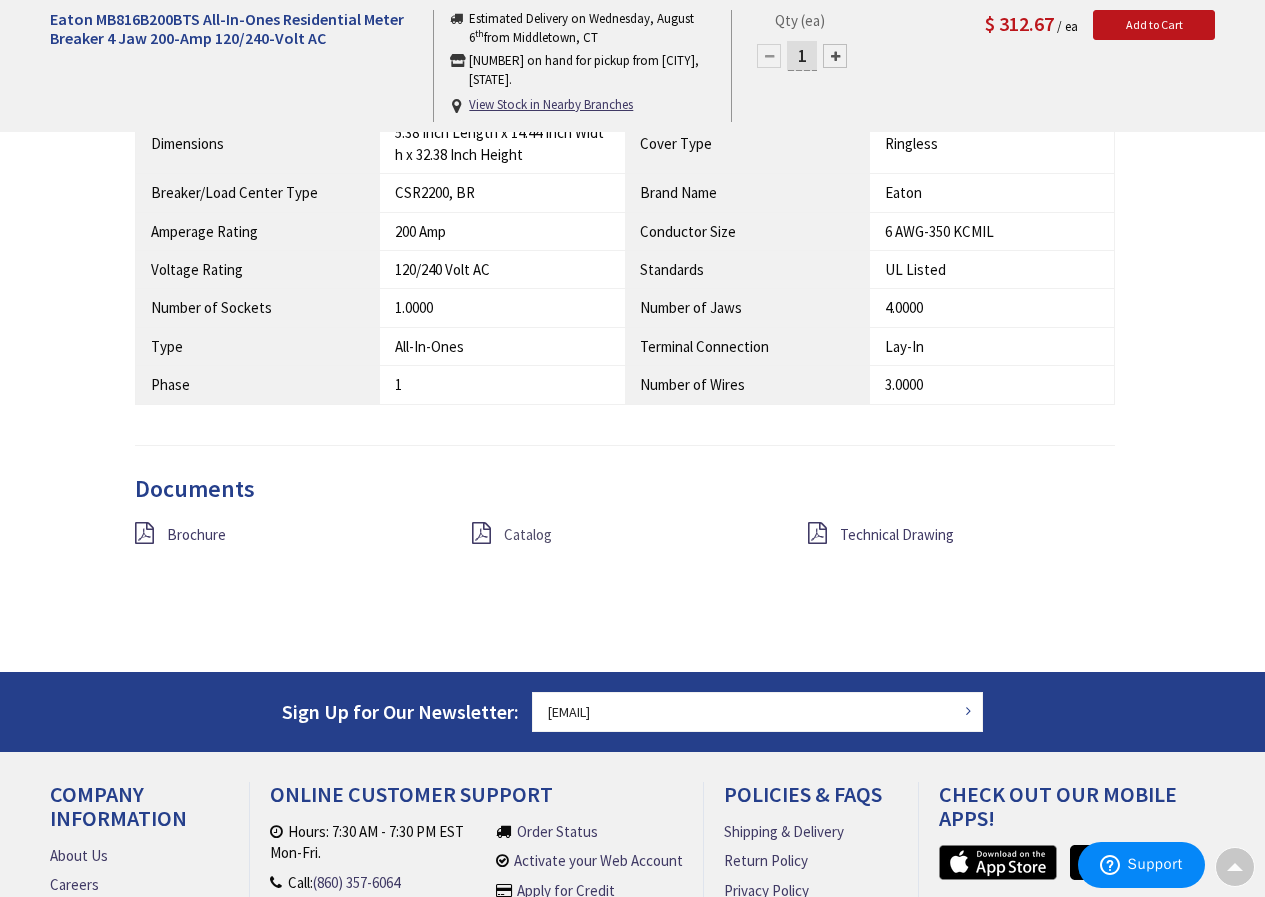 click on "Catalog" at bounding box center (528, 534) 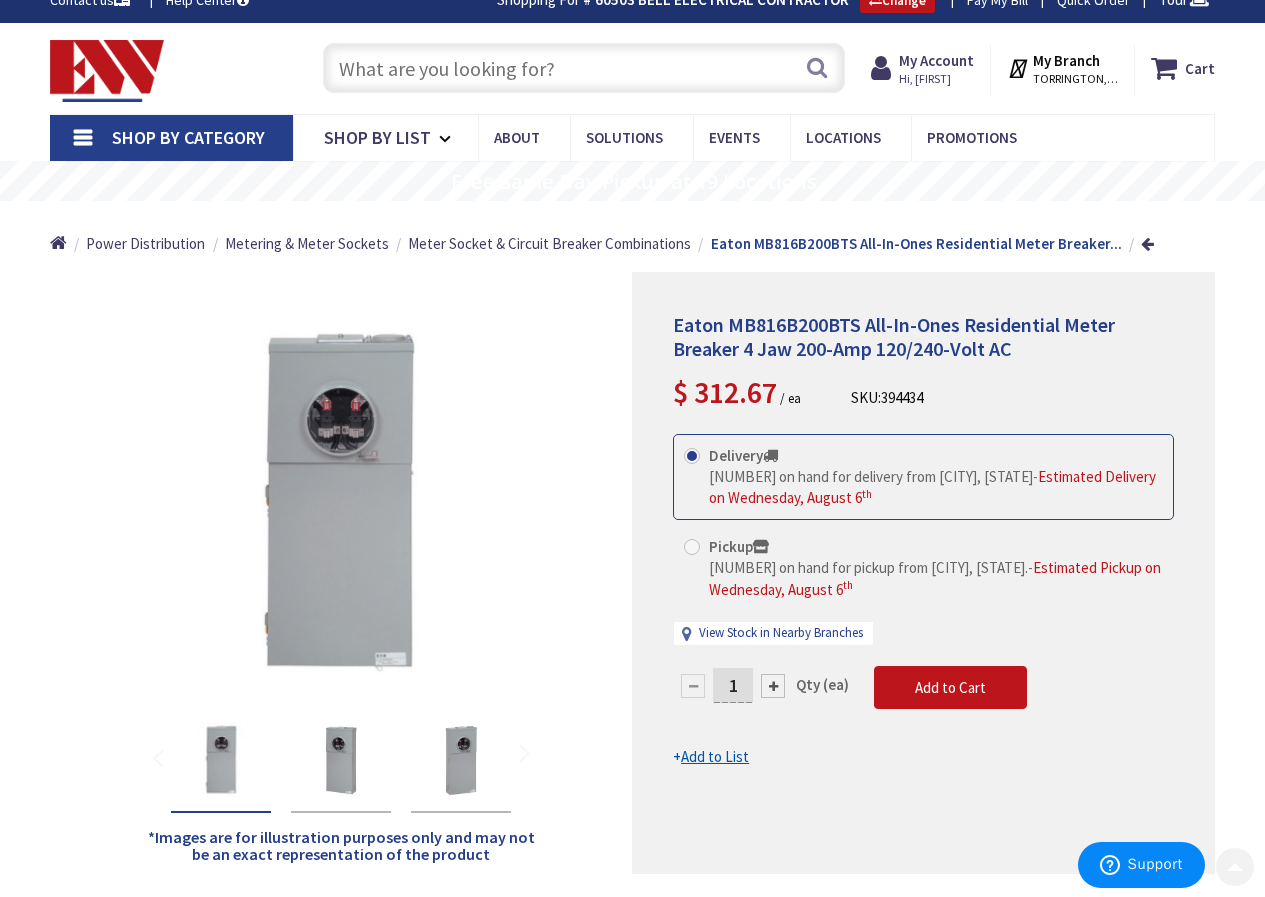 scroll, scrollTop: 0, scrollLeft: 0, axis: both 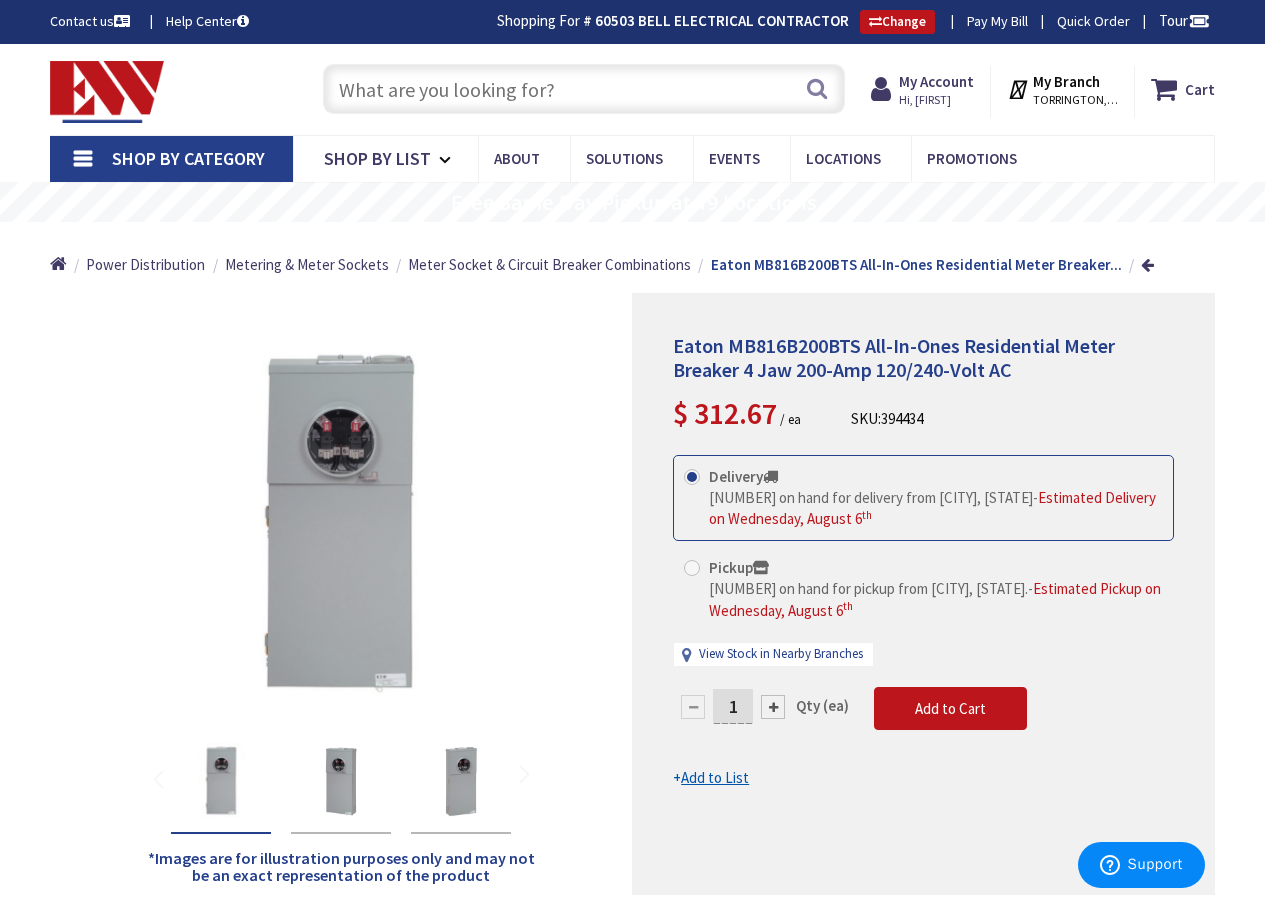 click at bounding box center [584, 89] 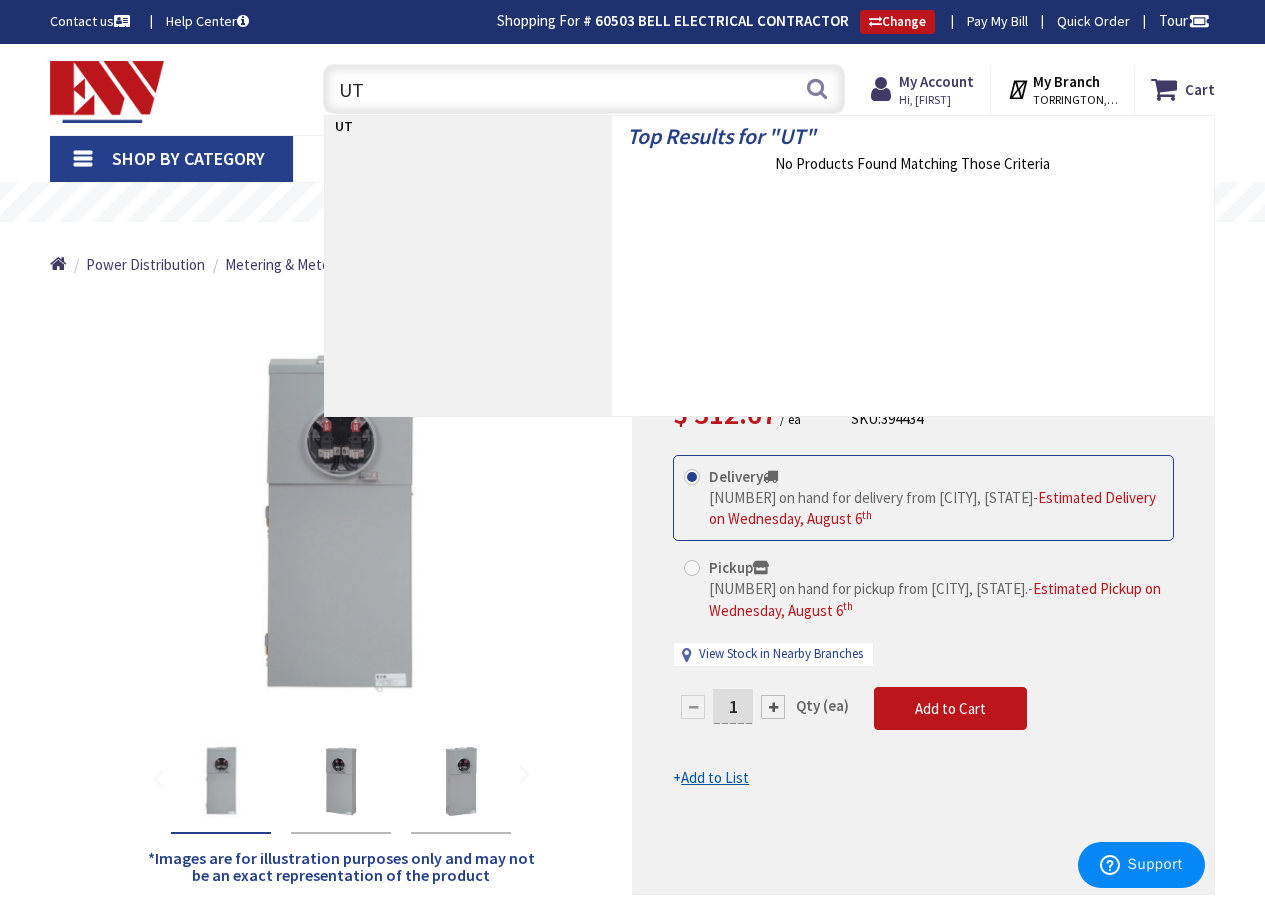 type on "U" 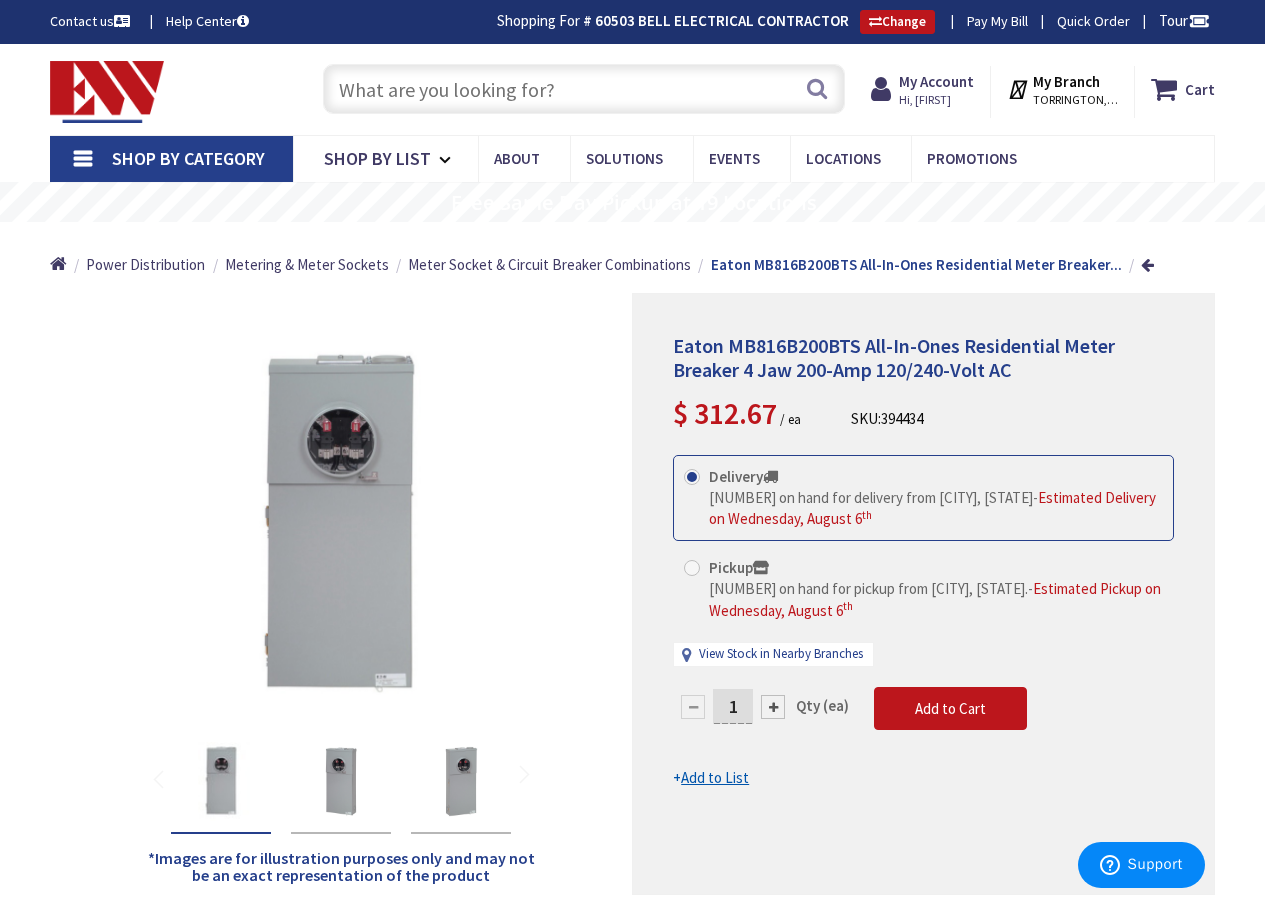 click at bounding box center [584, 89] 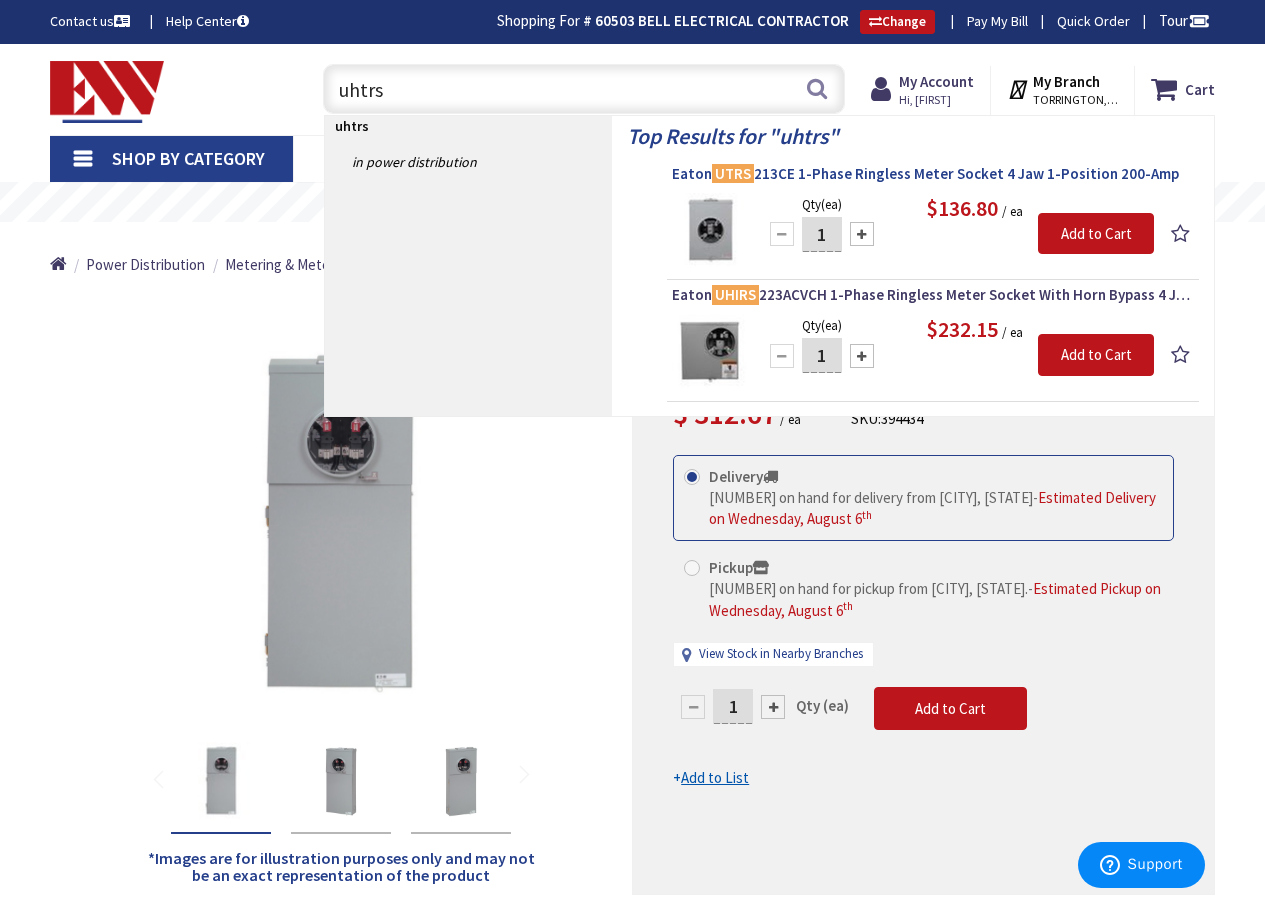 type on "uhtrs" 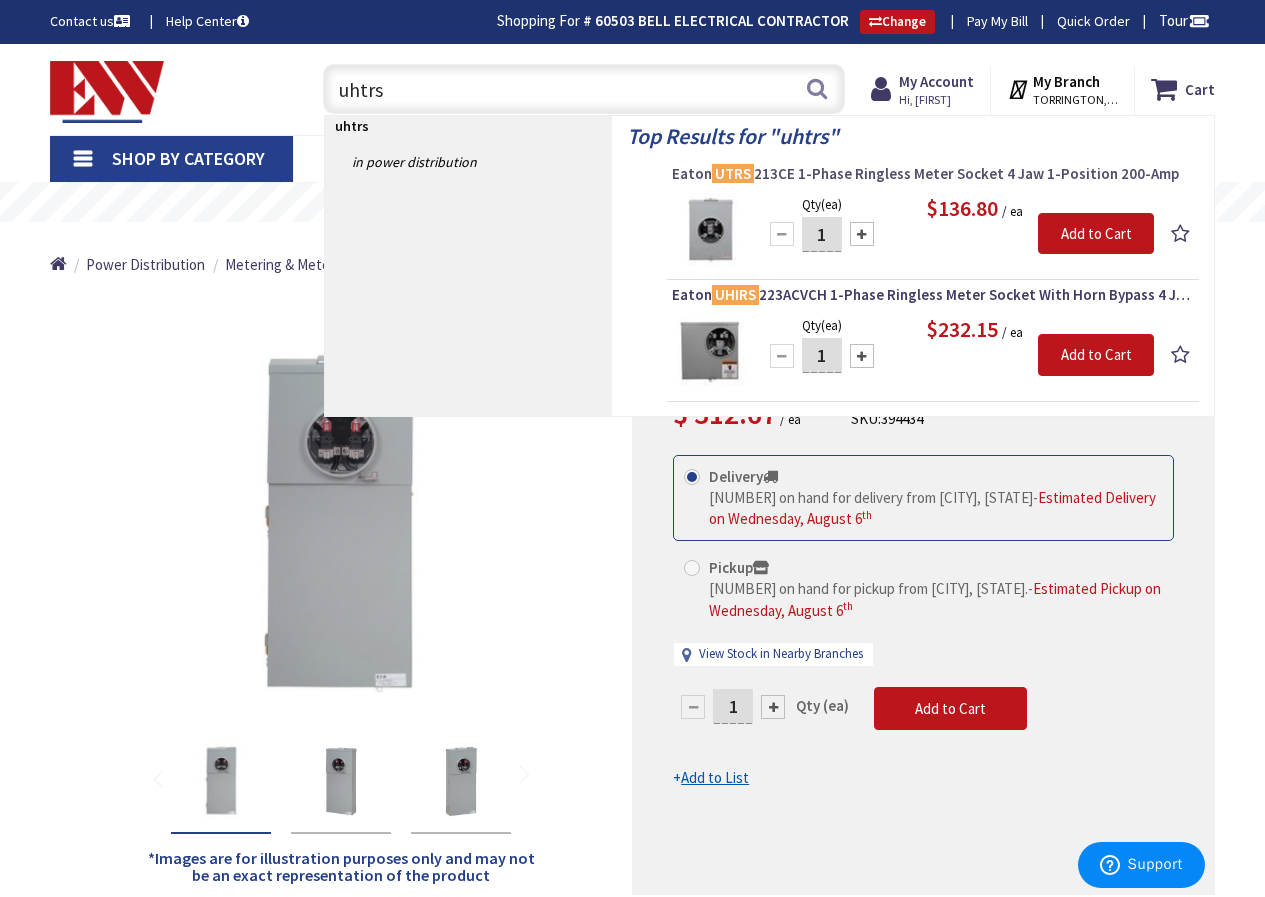 click on "Eaton  UTRS 213CE 1-Phase Ringless Meter Socket 4 Jaw 1-Position 200-Amp" at bounding box center (933, 174) 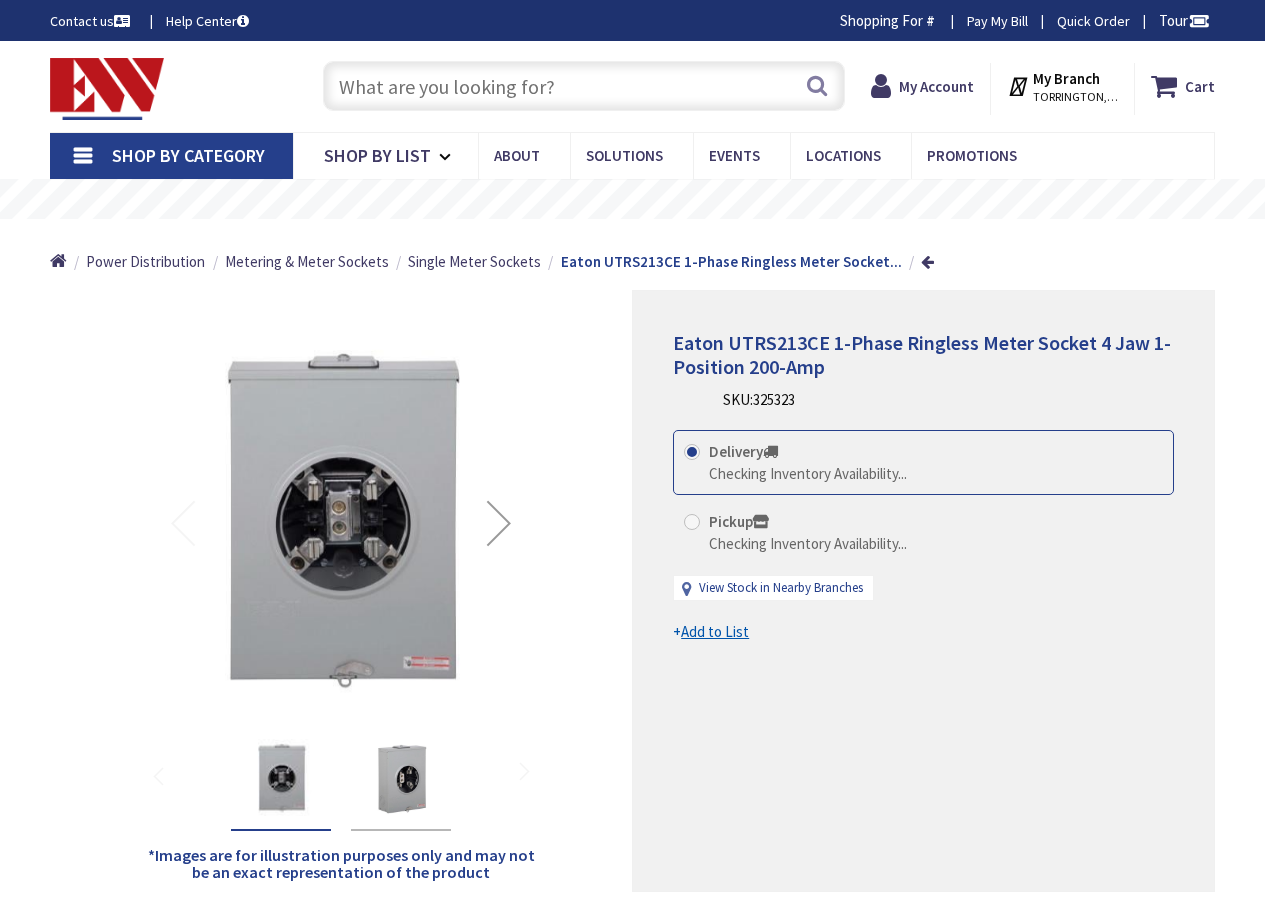 scroll, scrollTop: 0, scrollLeft: 0, axis: both 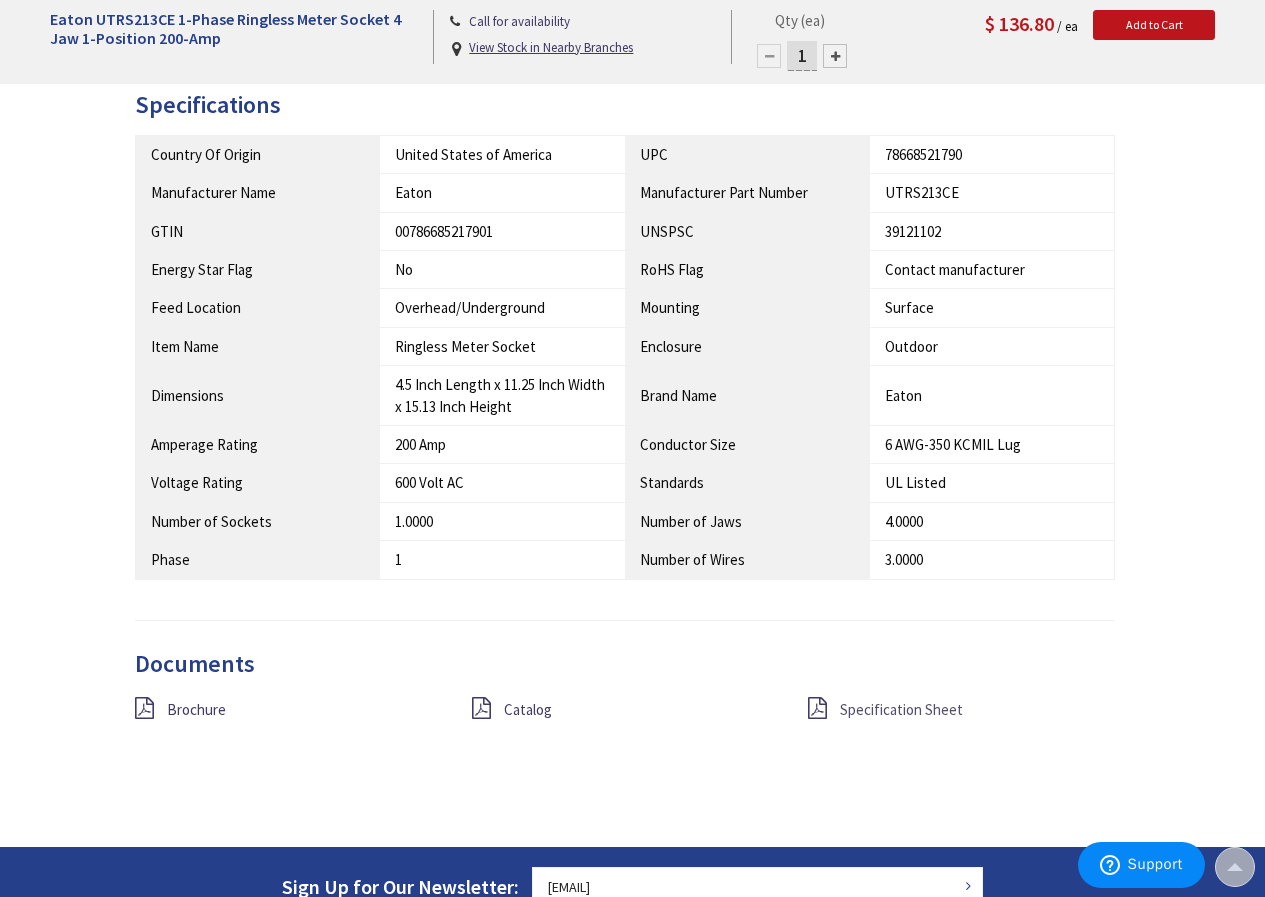 click on "Specification Sheet" at bounding box center [901, 709] 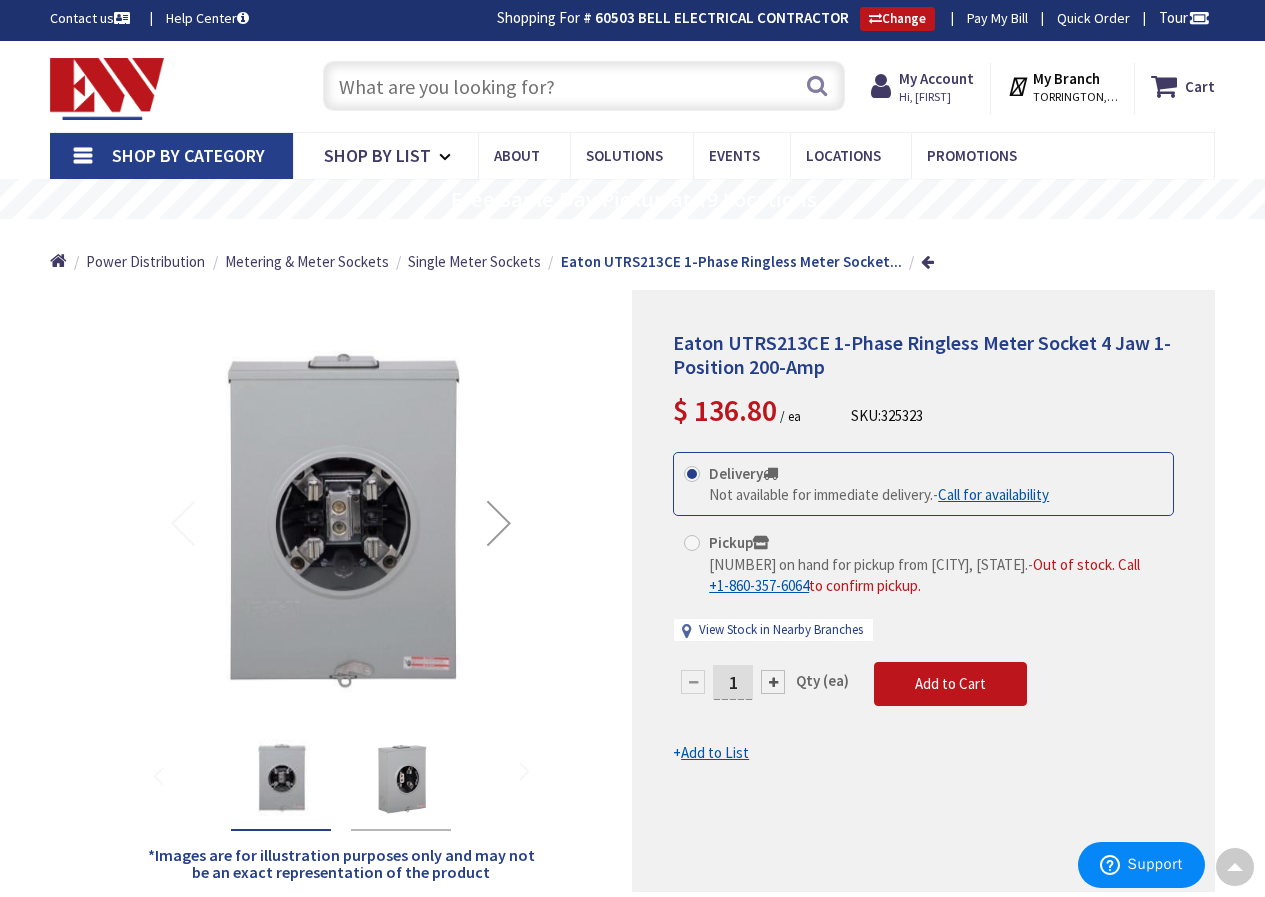scroll, scrollTop: 0, scrollLeft: 0, axis: both 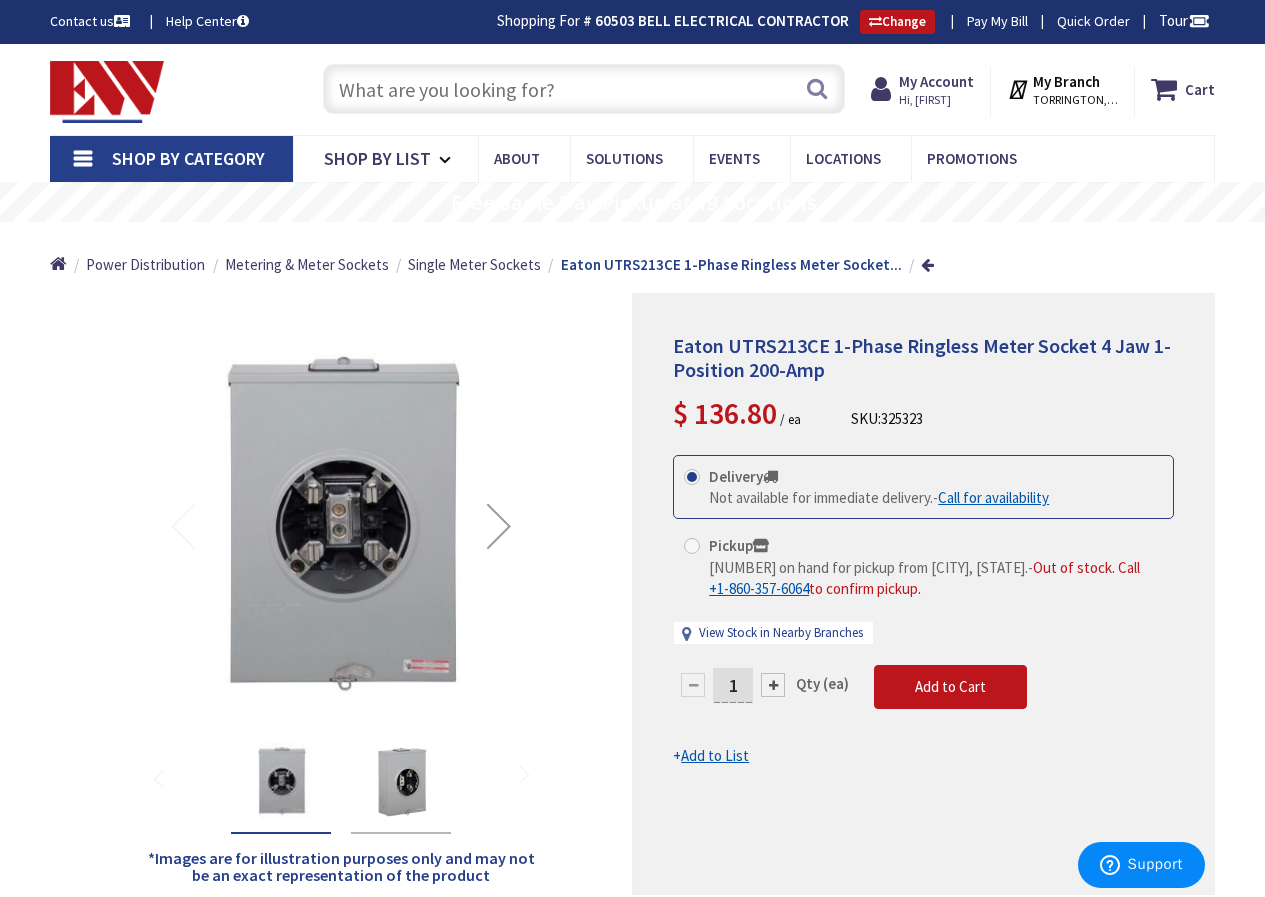 click at bounding box center (584, 89) 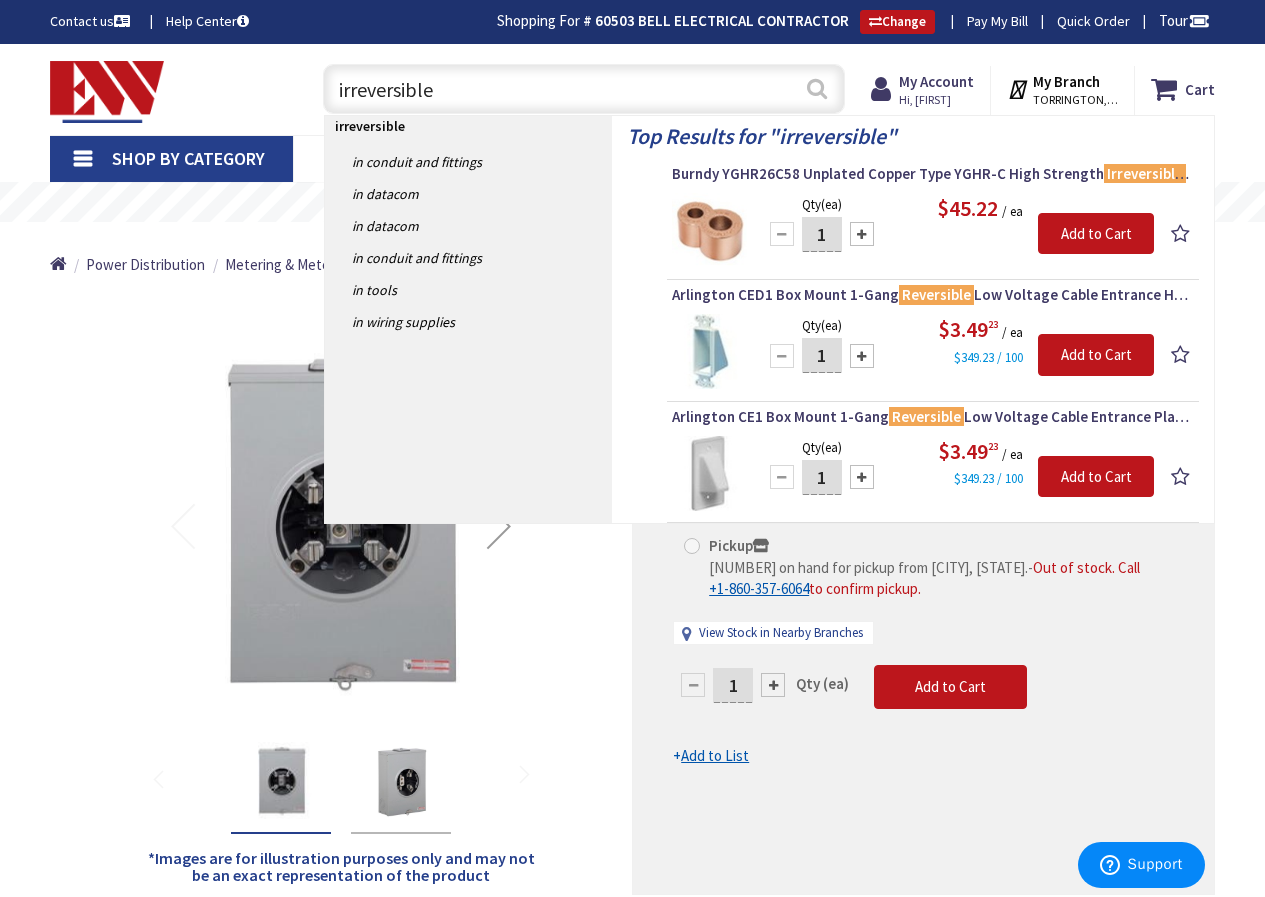 type on "irreversible" 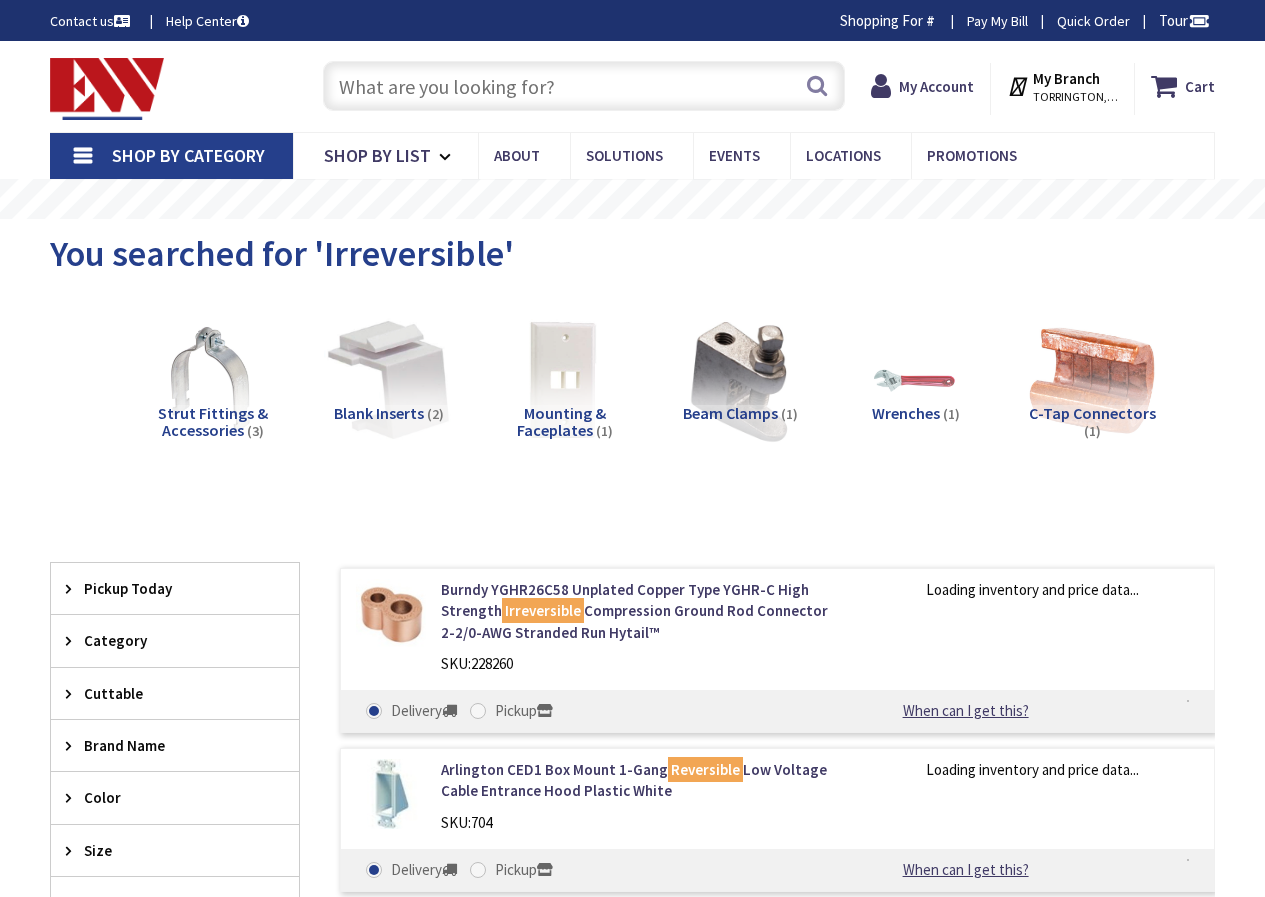 scroll, scrollTop: 0, scrollLeft: 0, axis: both 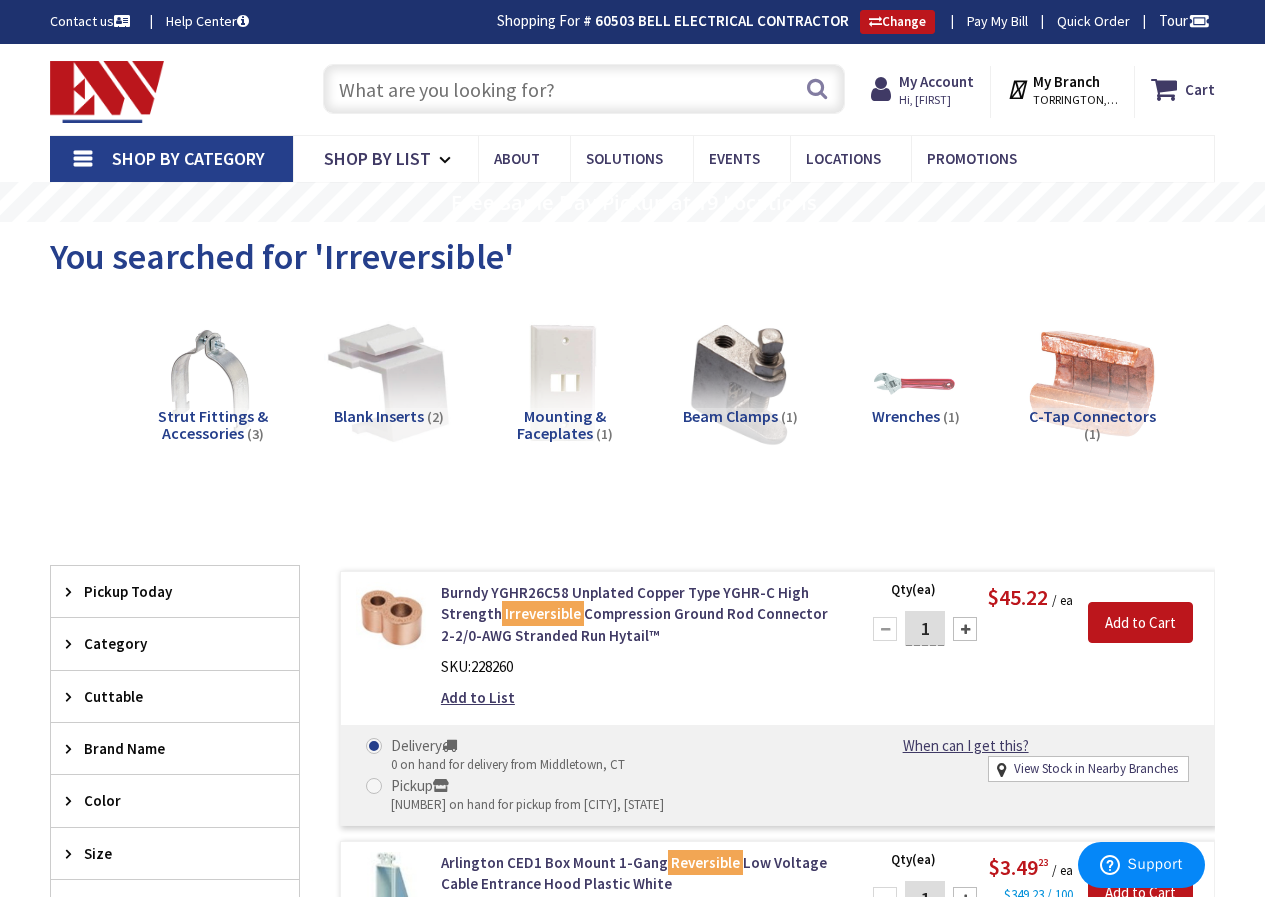 click on "C-Tap Connectors" at bounding box center (1092, 416) 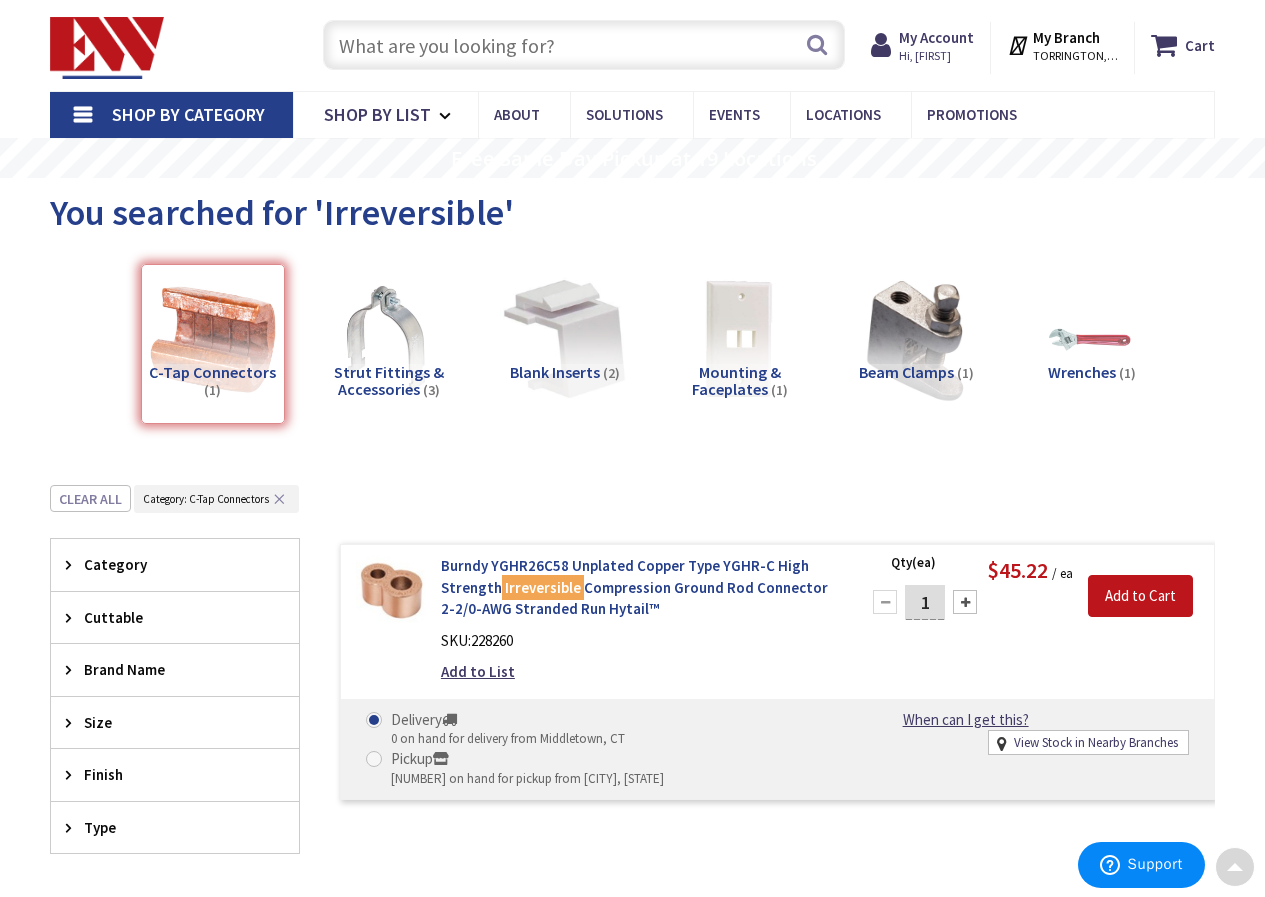 scroll, scrollTop: 0, scrollLeft: 0, axis: both 